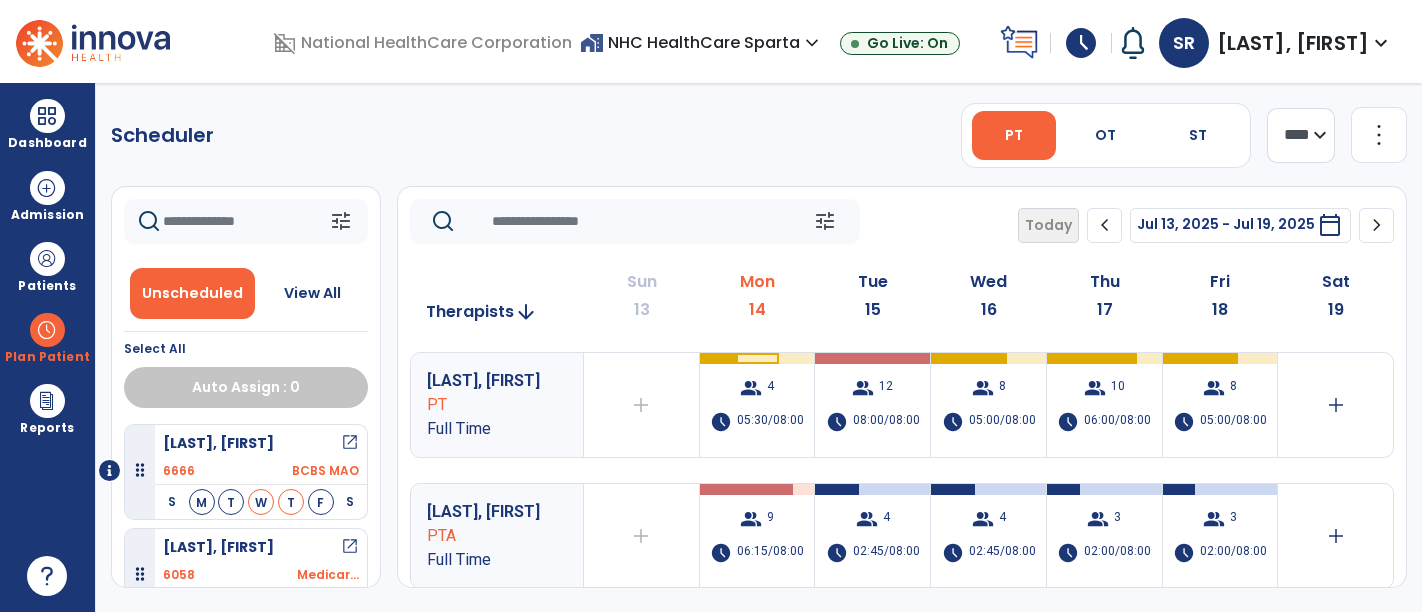scroll, scrollTop: 0, scrollLeft: 0, axis: both 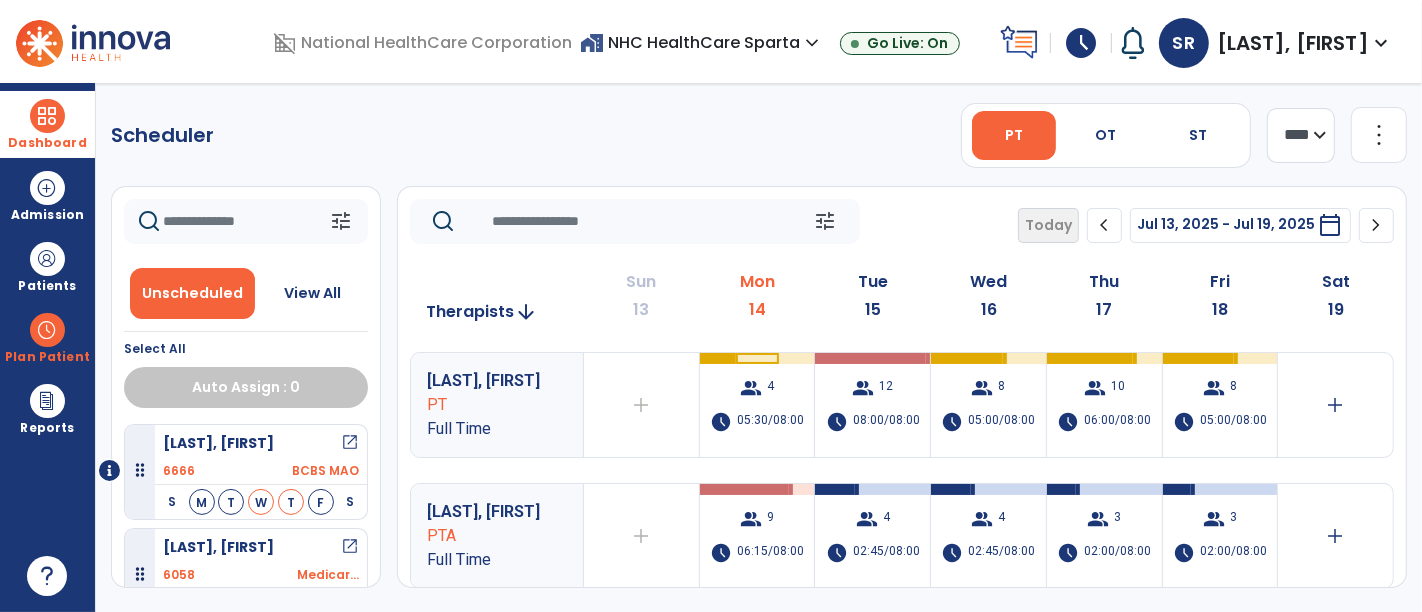 click on "Dashboard" at bounding box center (47, 124) 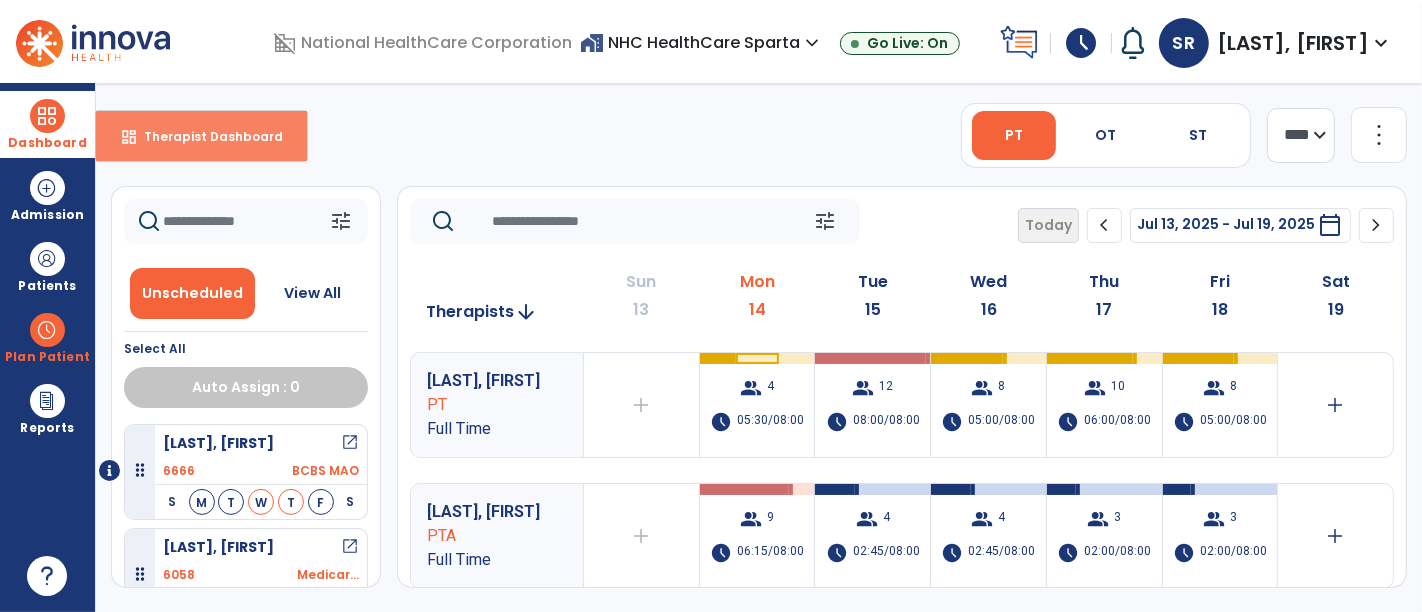 click on "dashboard  Therapist Dashboard" at bounding box center (201, 136) 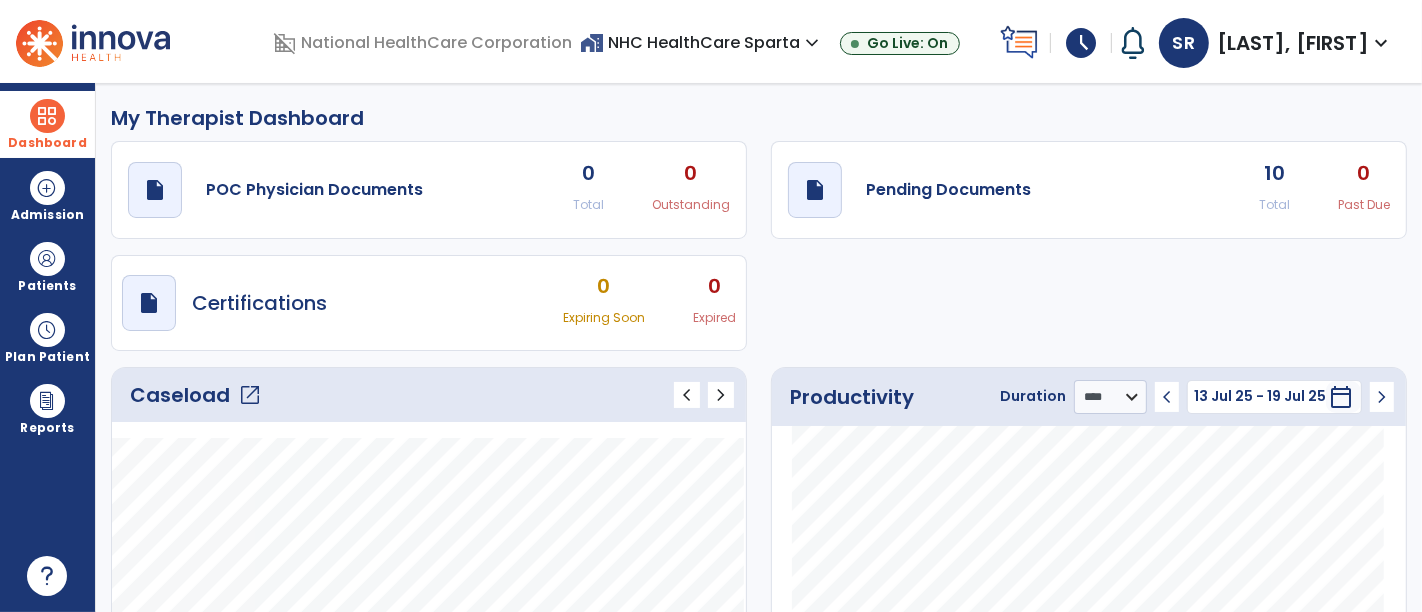 click on "Caseload   open_in_new" 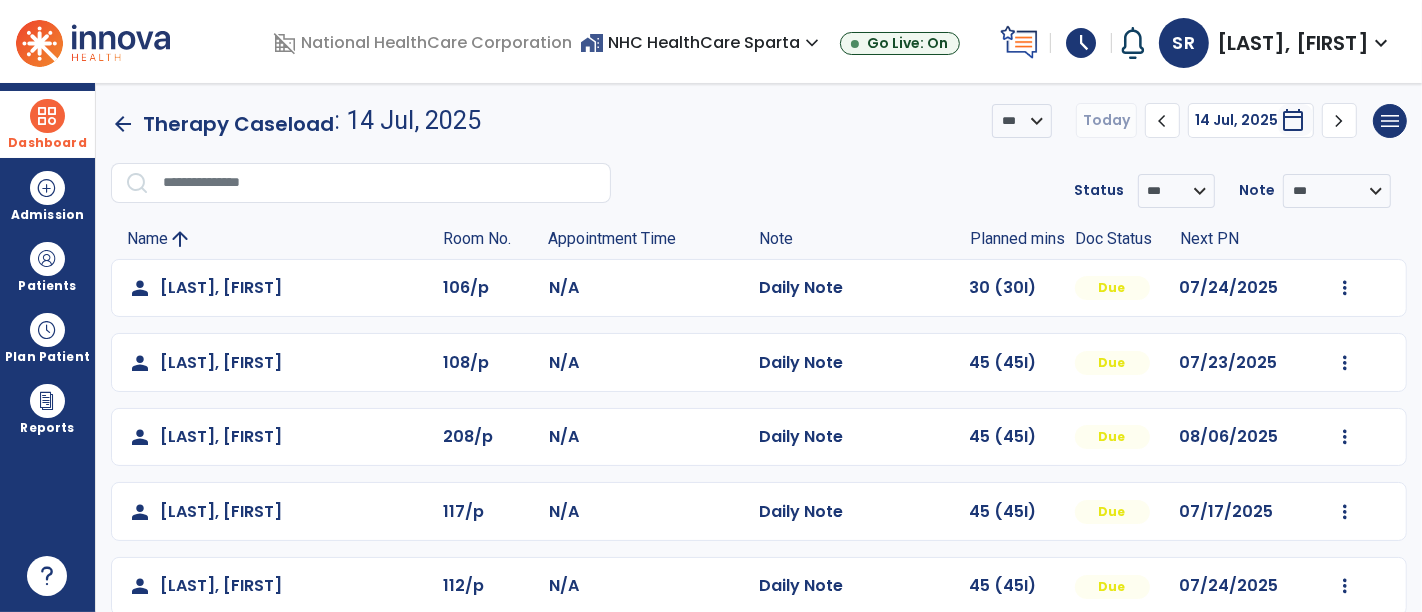 scroll, scrollTop: 394, scrollLeft: 0, axis: vertical 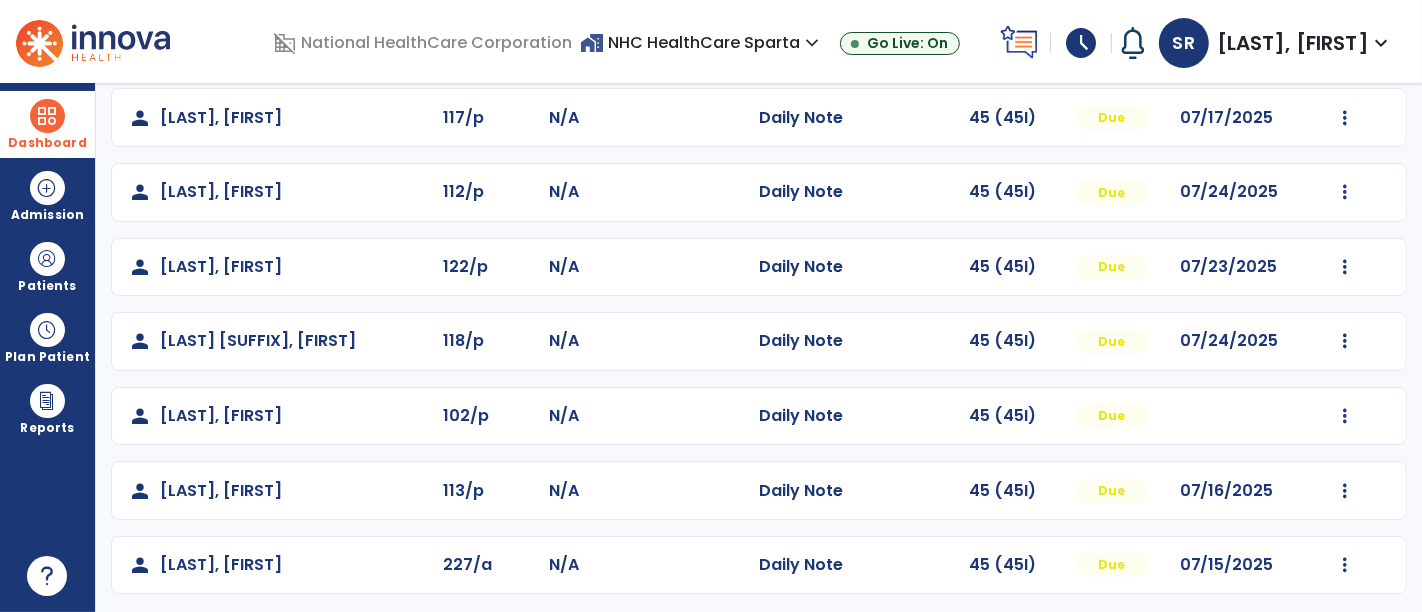 click on "Mark Visit As Complete   Reset Note   Open Document   G + C Mins" 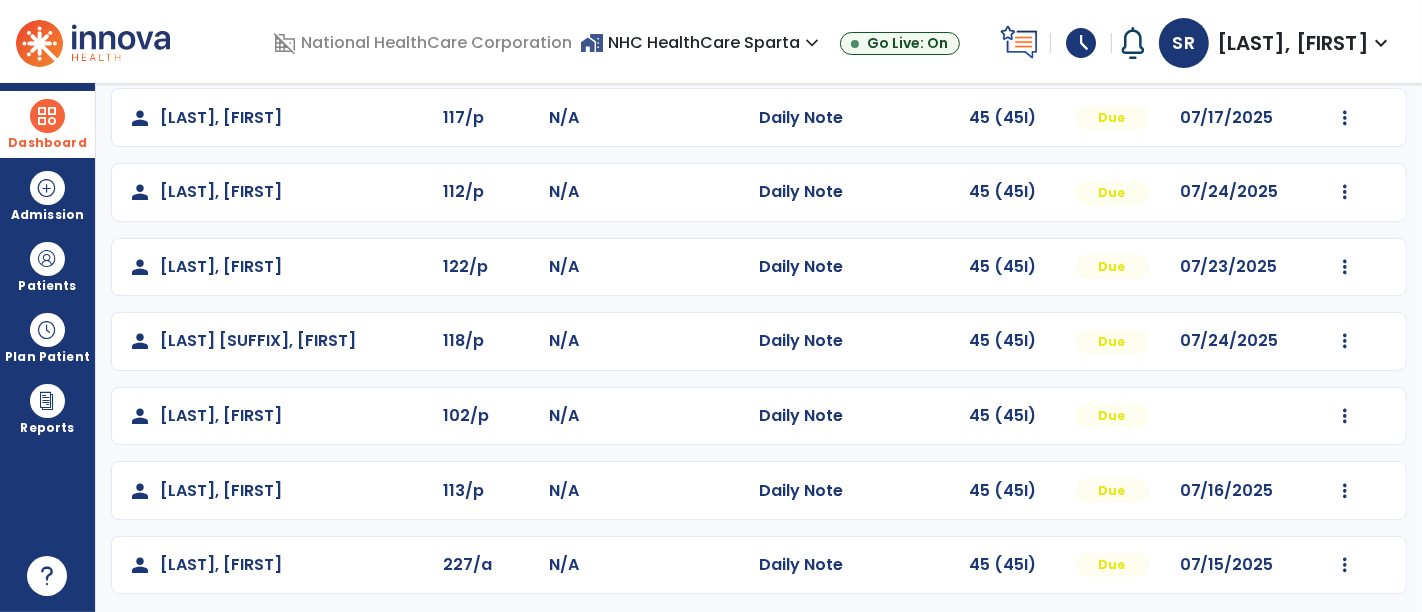 click on "Mark Visit As Complete   Reset Note   Open Document   G + C Mins" 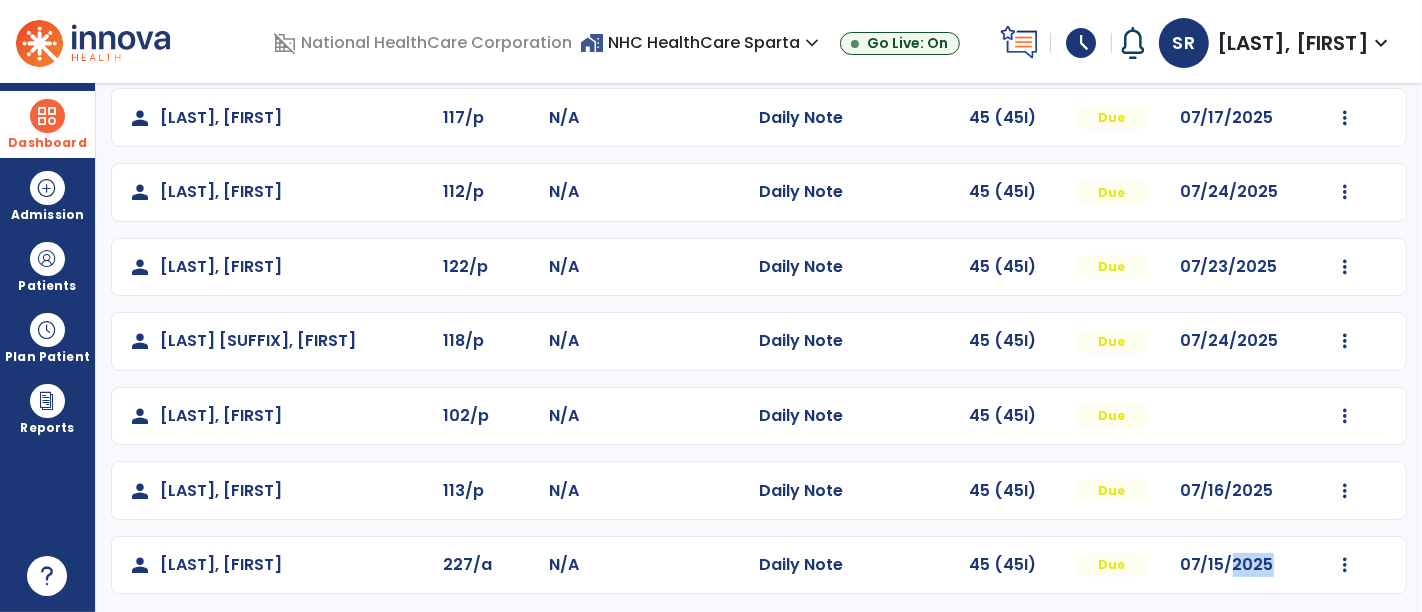 click on "Mark Visit As Complete   Reset Note   Open Document   G + C Mins" 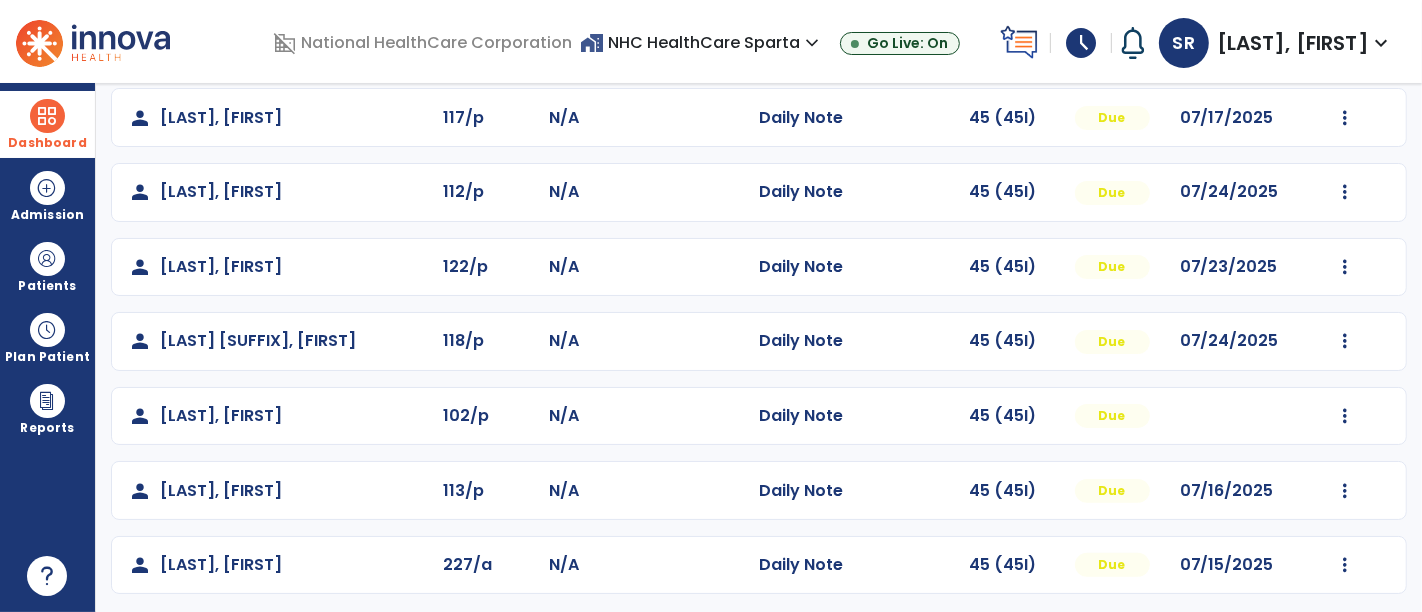 click on "Mark Visit As Complete   Reset Note   Open Document   G + C Mins" 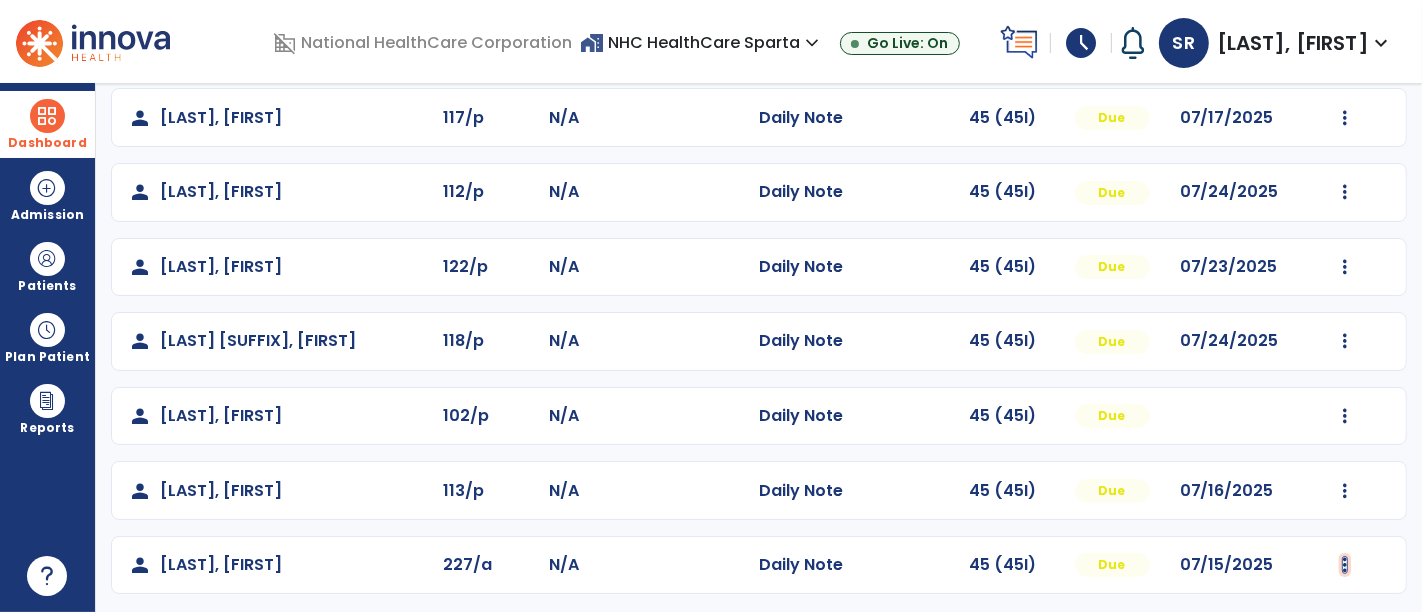 click at bounding box center (1345, -106) 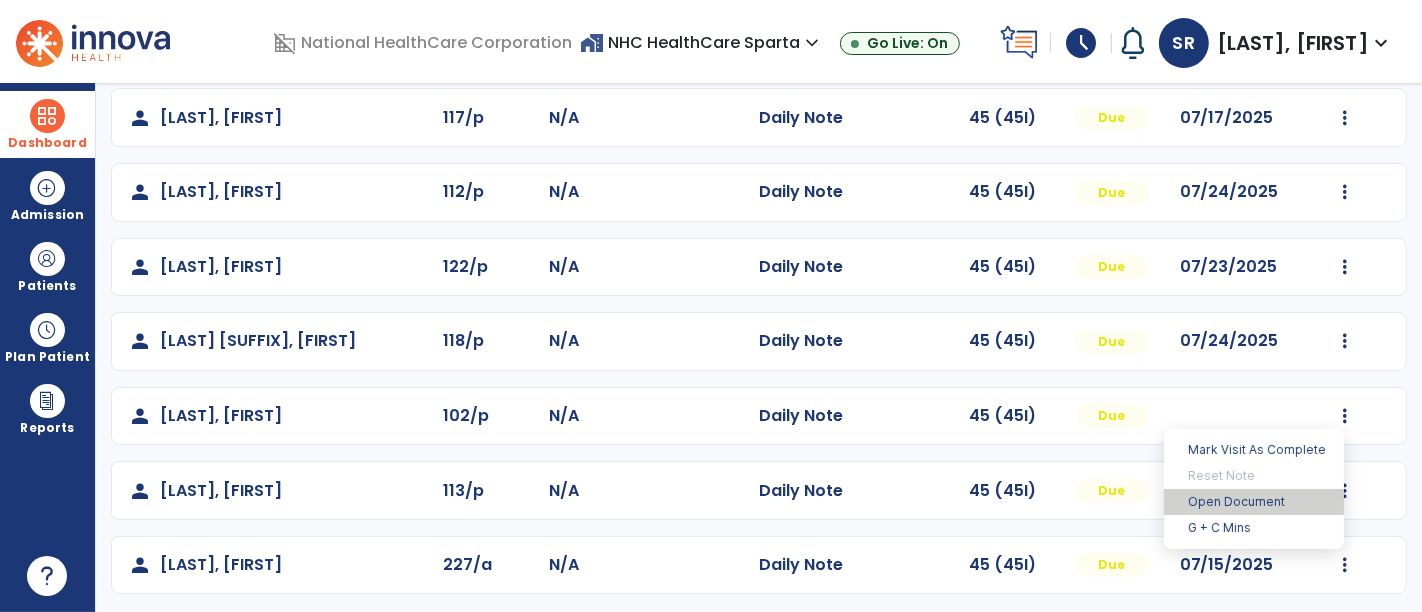 click on "Open Document" at bounding box center (1254, 502) 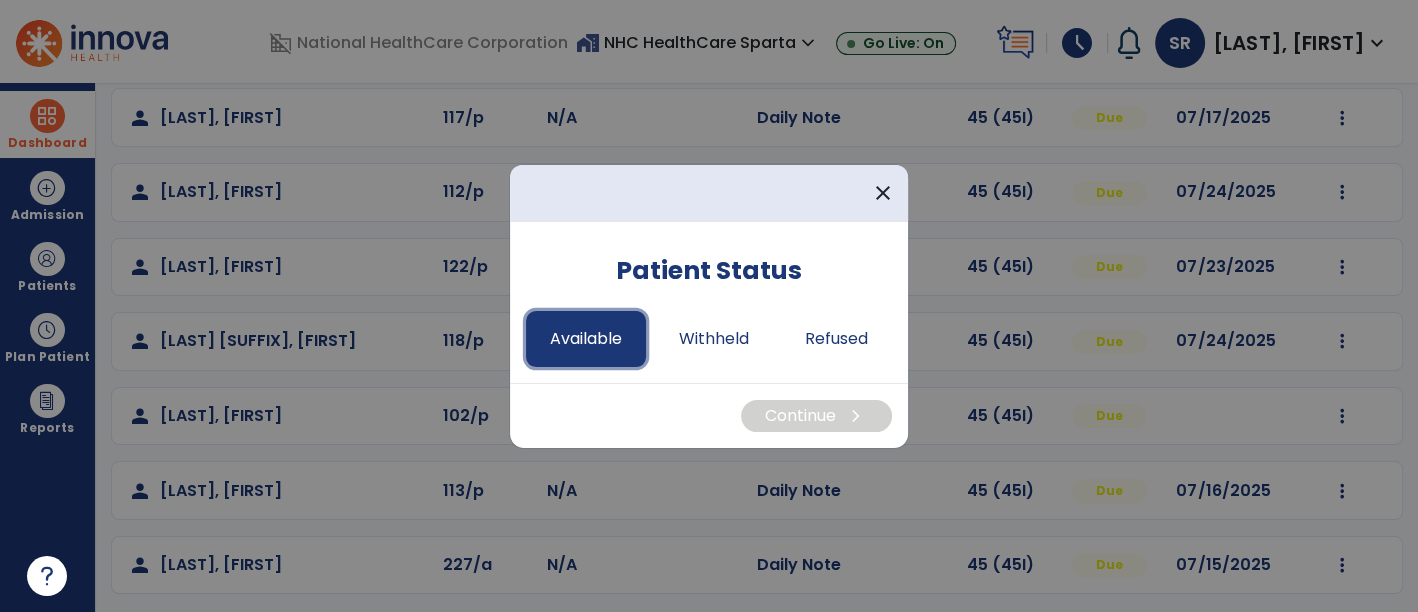 click on "Available" at bounding box center (586, 339) 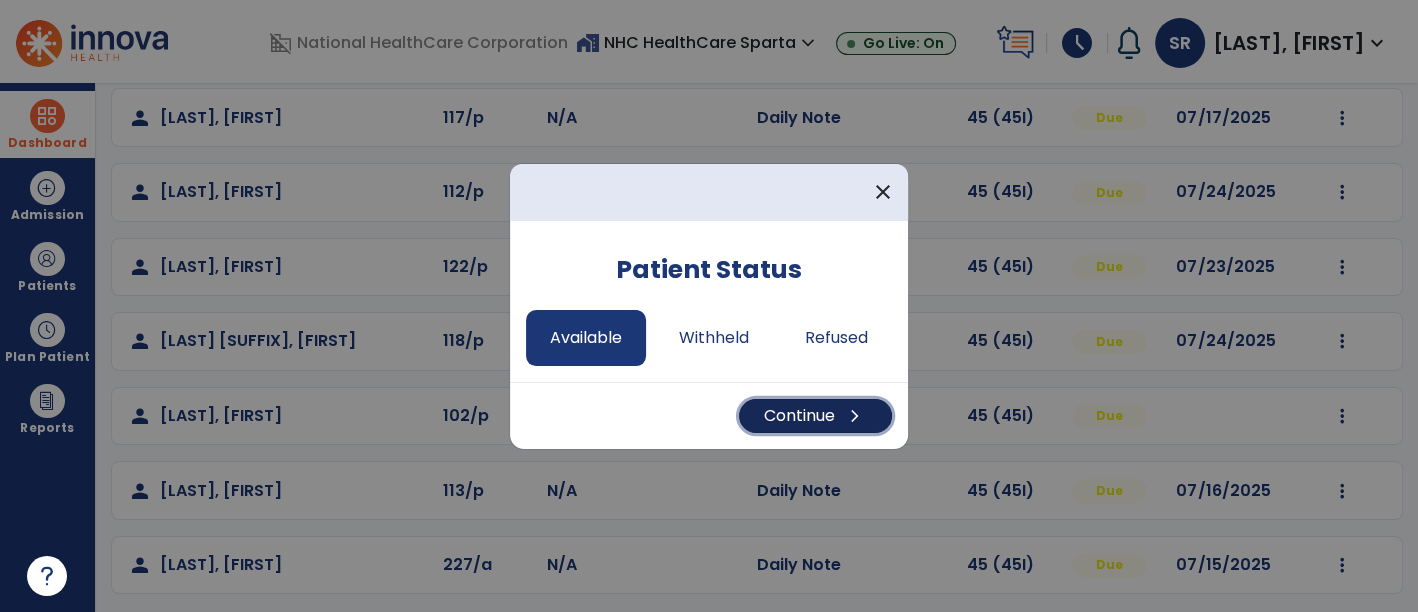 click on "Continue   chevron_right" at bounding box center [815, 416] 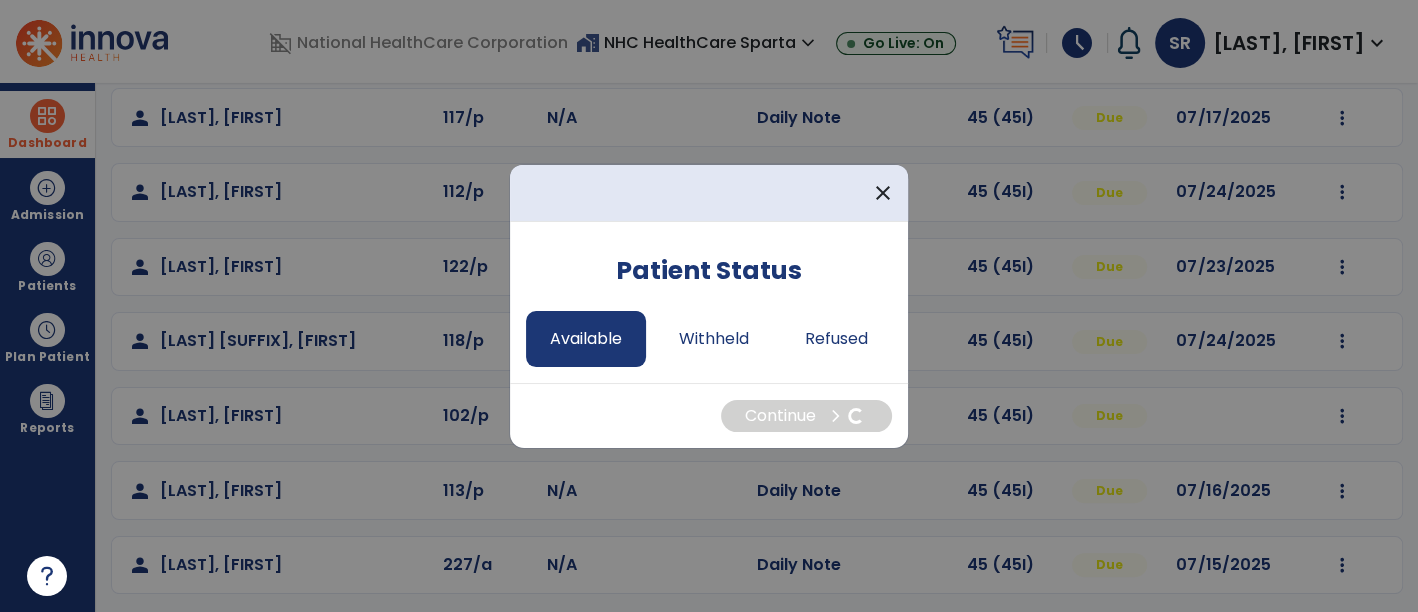 select on "*" 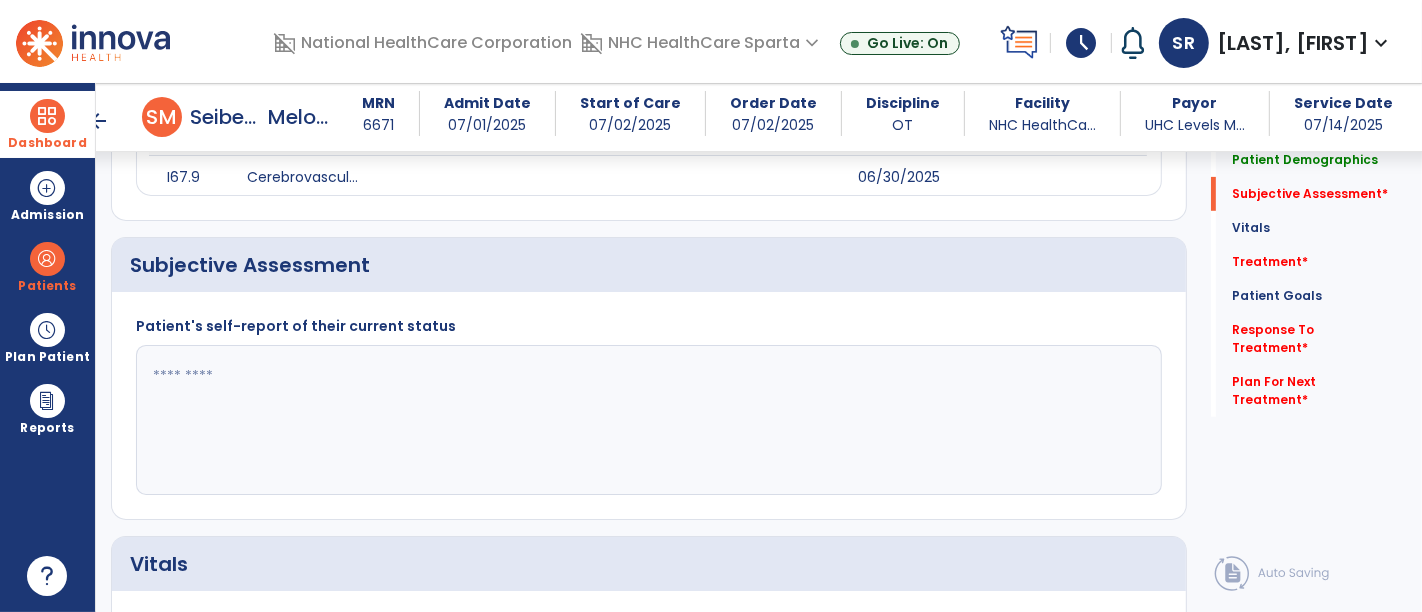 scroll, scrollTop: 612, scrollLeft: 0, axis: vertical 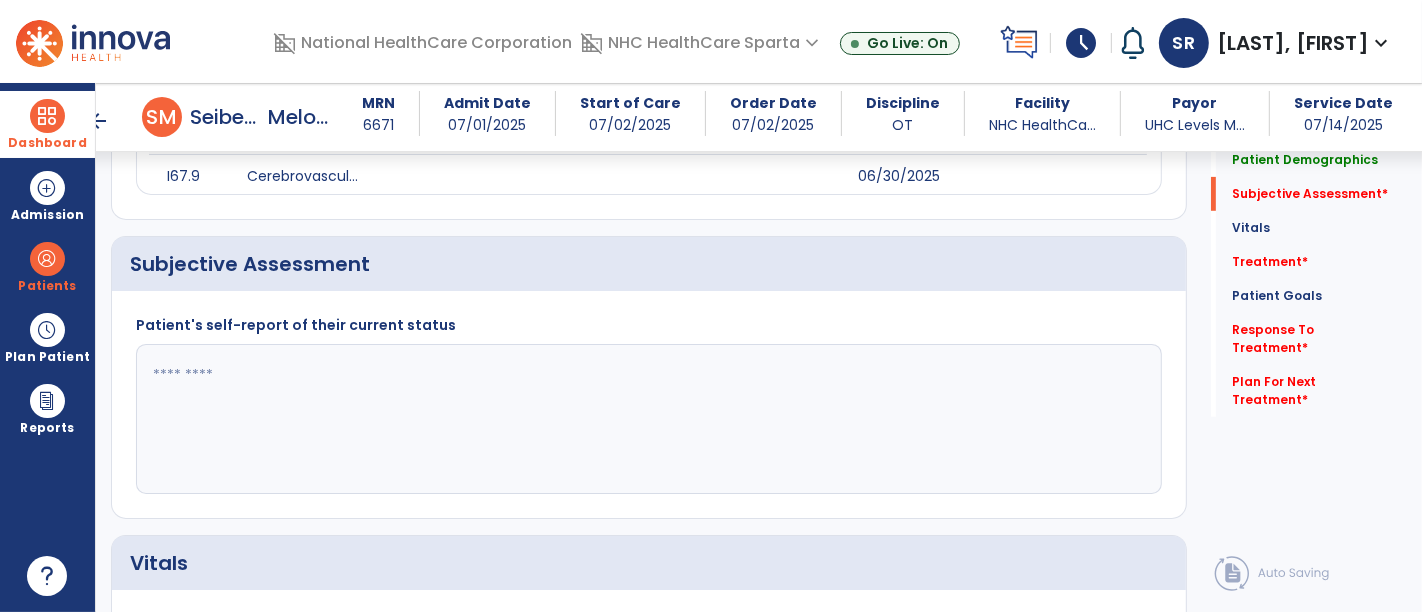 click 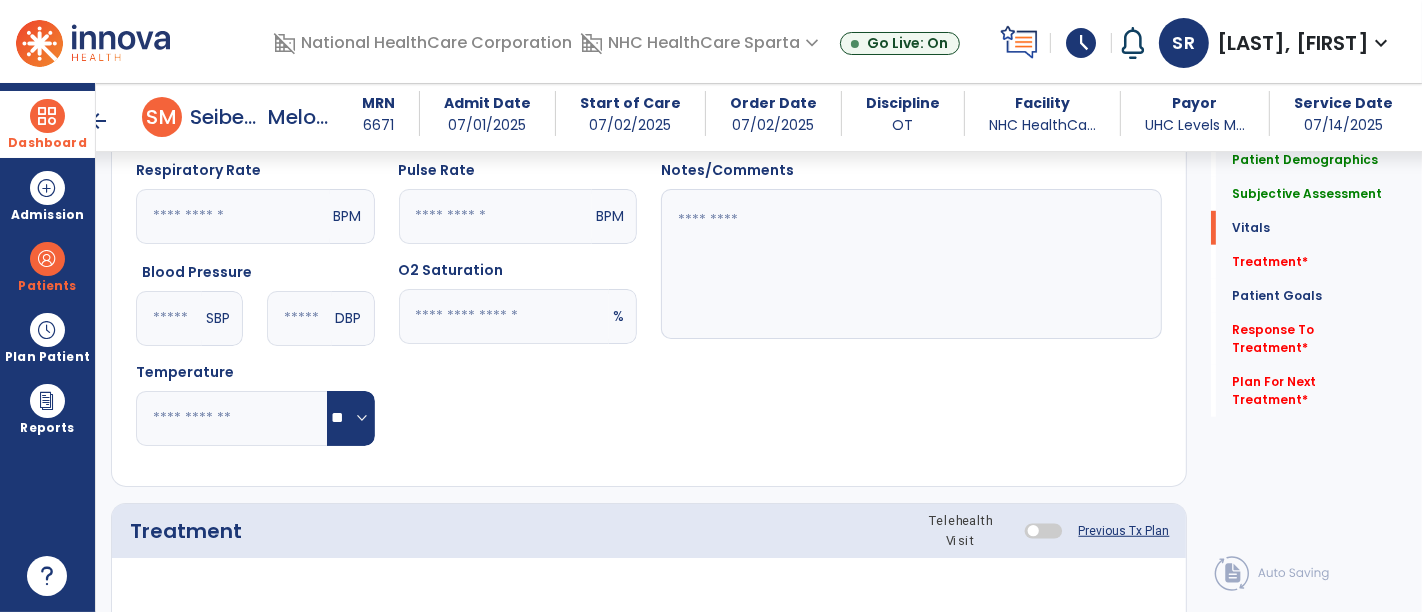 scroll, scrollTop: 1068, scrollLeft: 0, axis: vertical 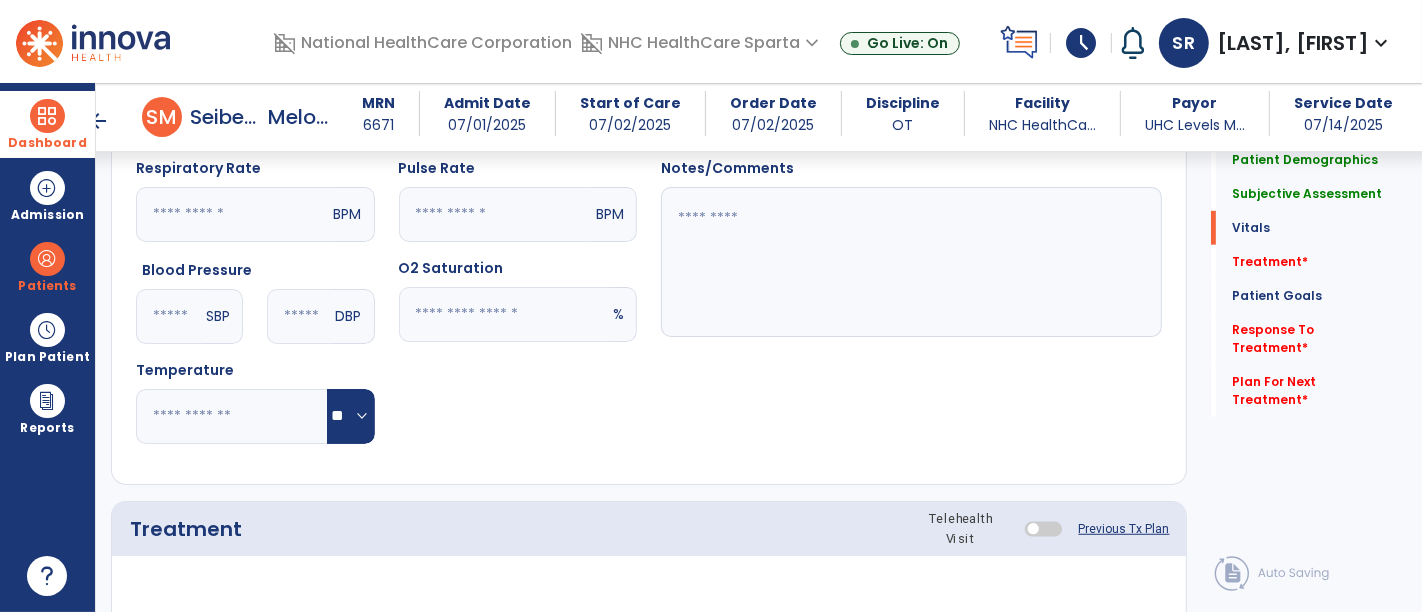 type on "**********" 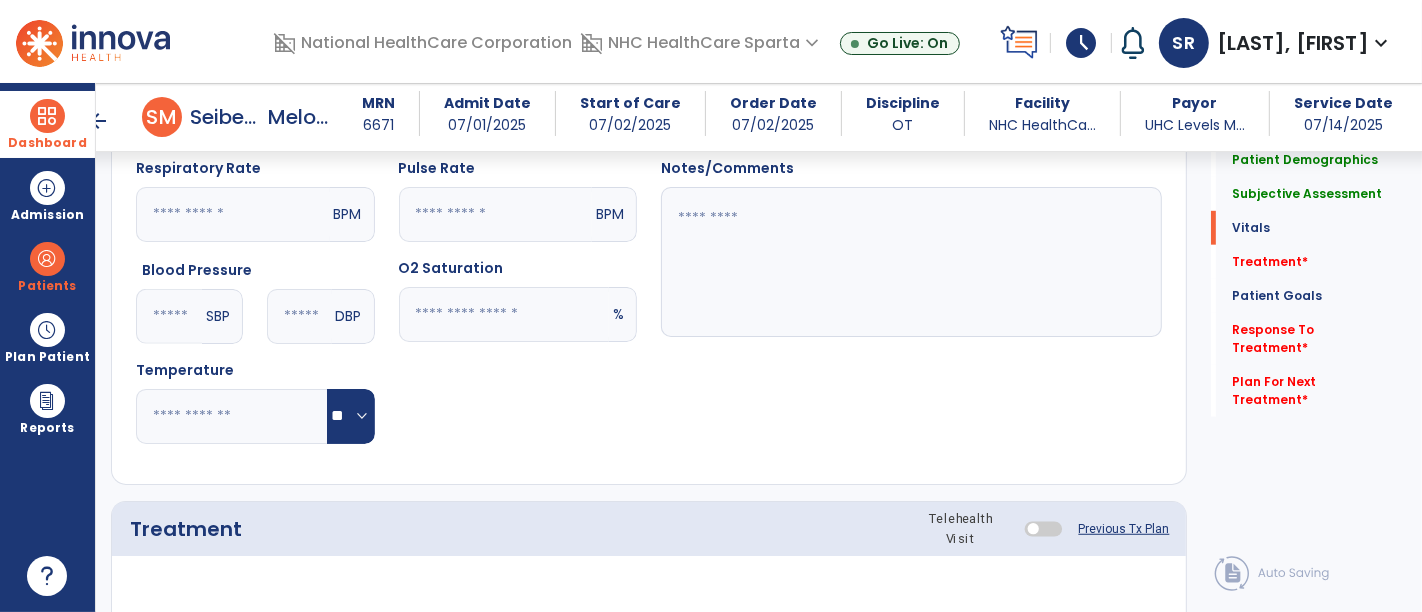 click 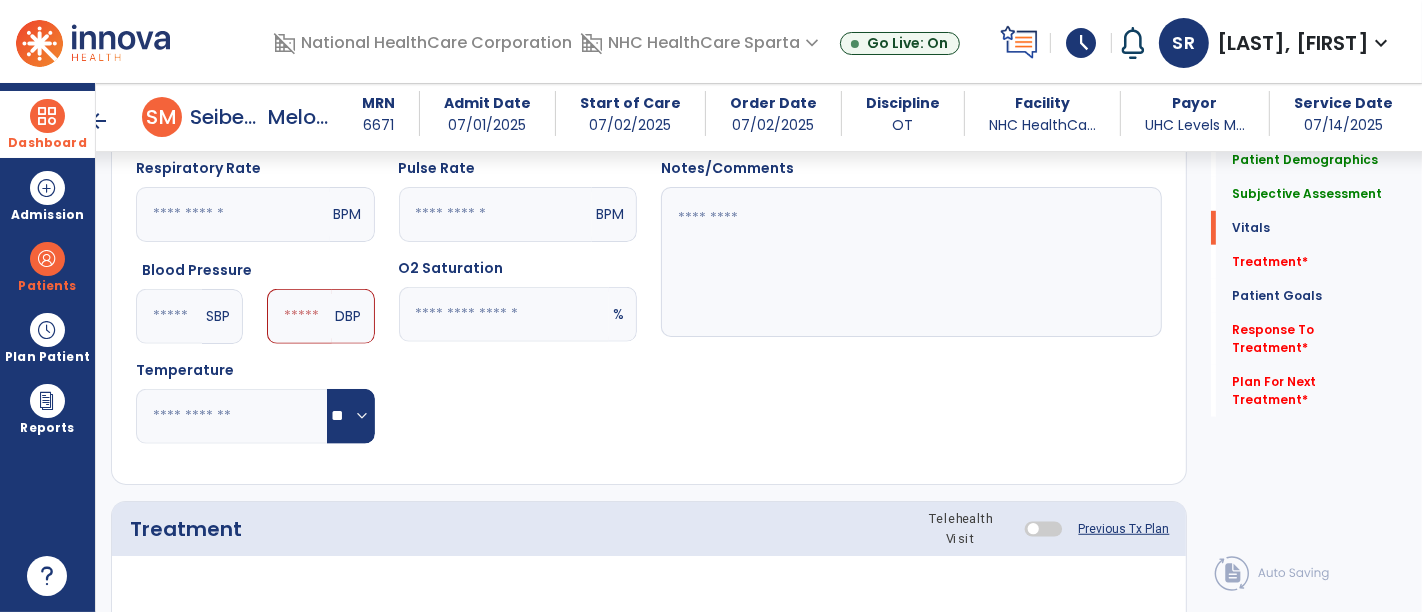 type on "***" 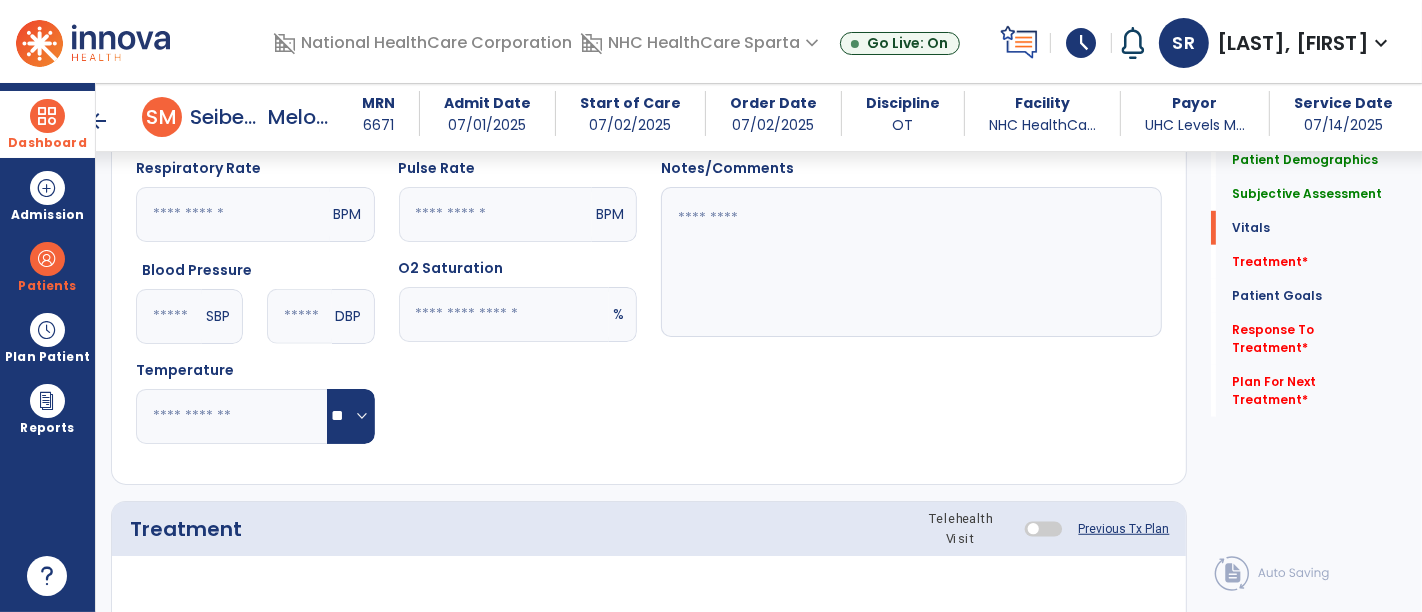 type on "**" 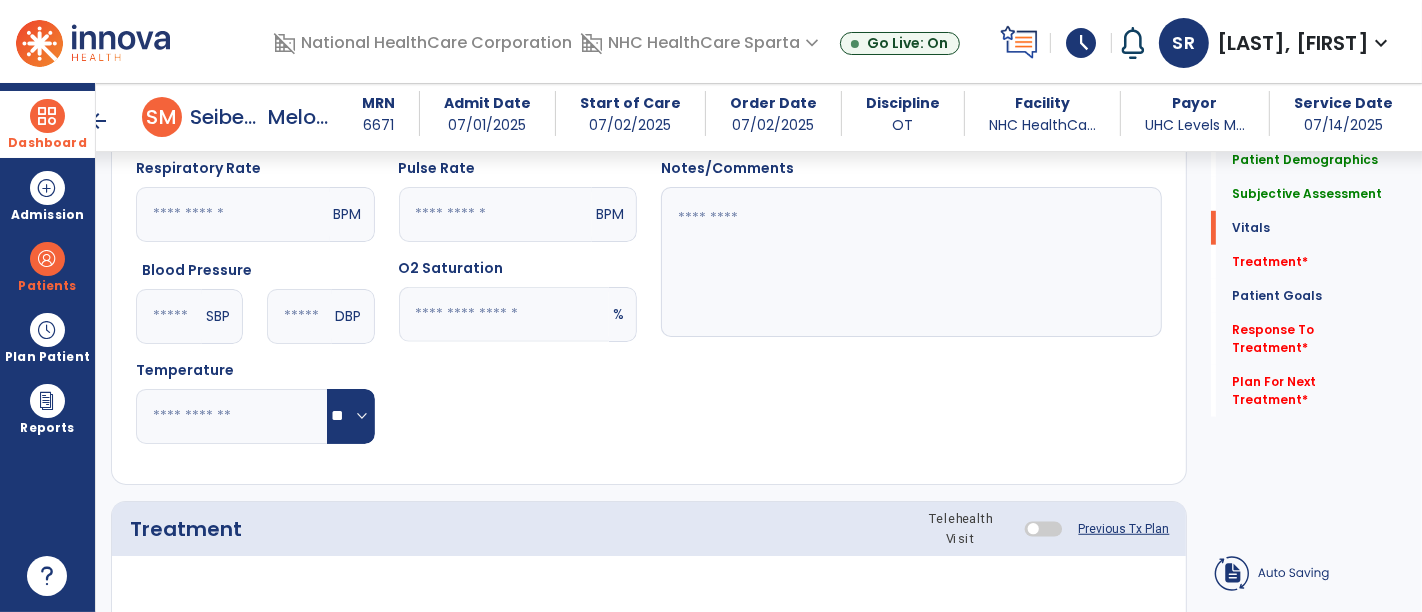 click 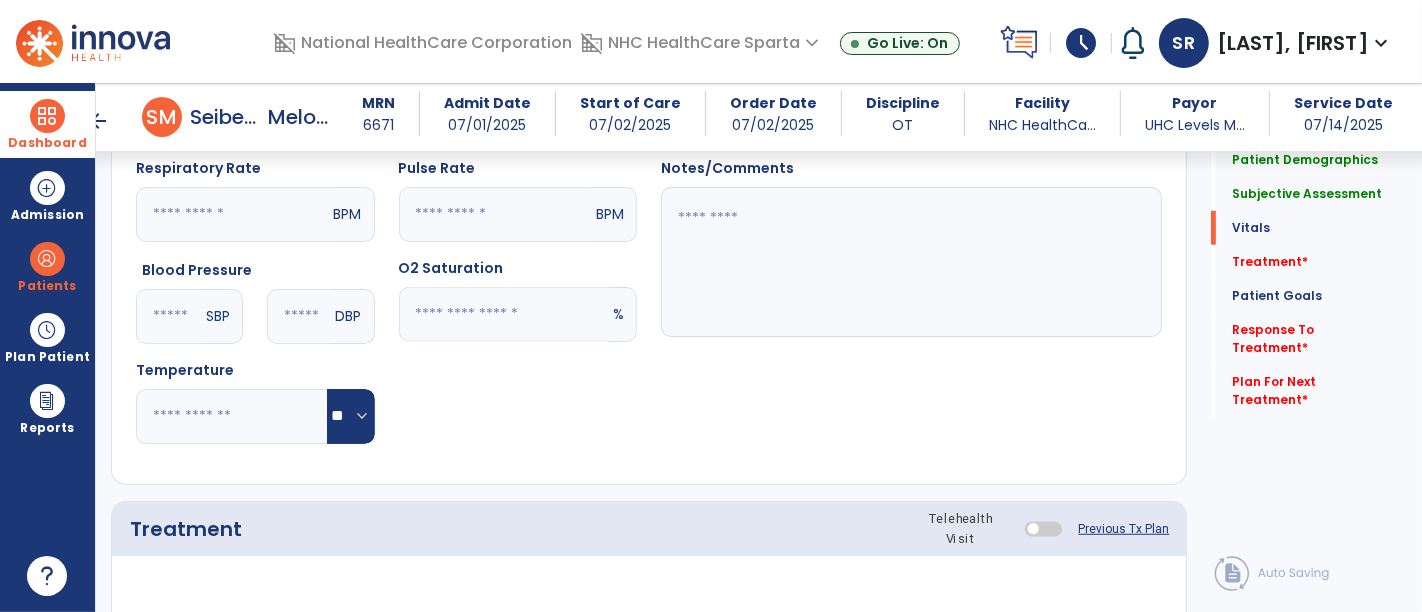 type on "**" 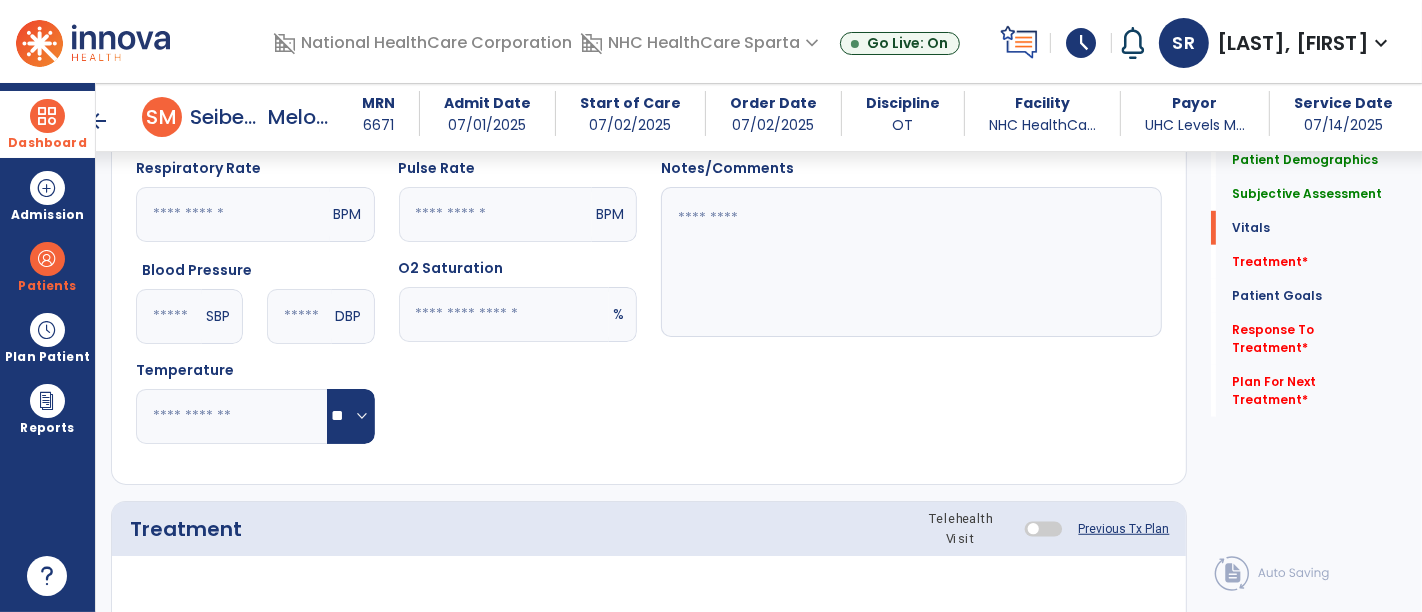 click on "Pulse Rate  BPM O2 Saturation  ** %" 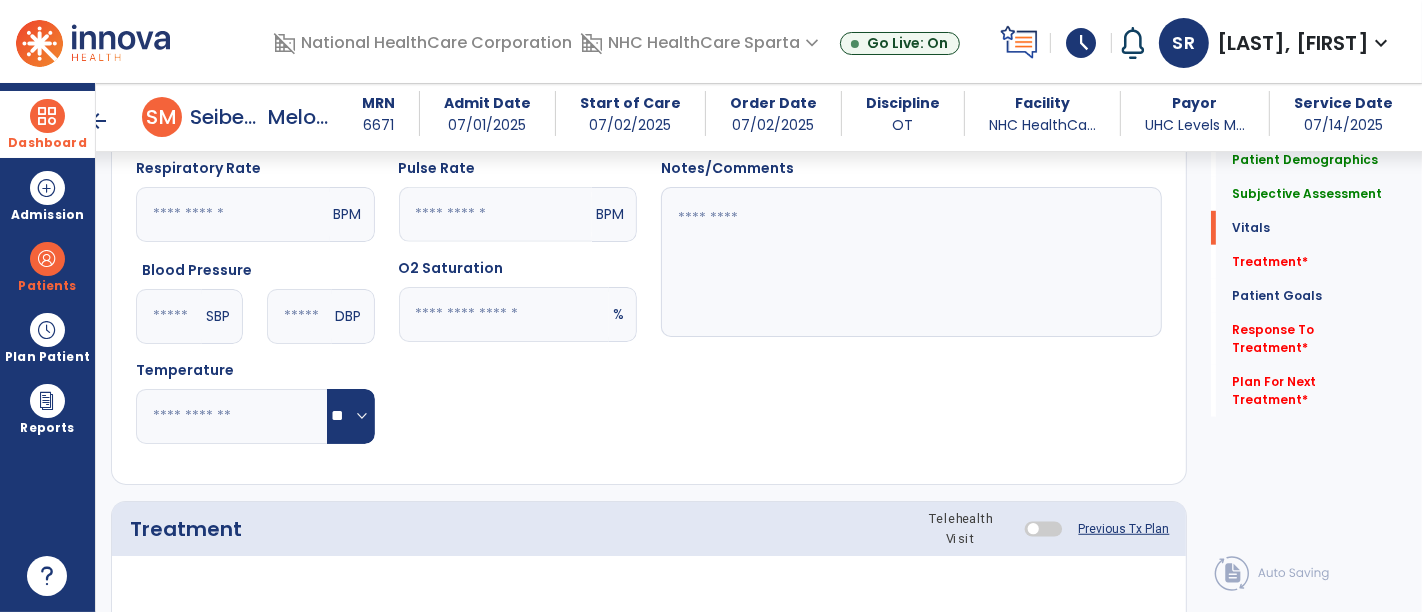 click 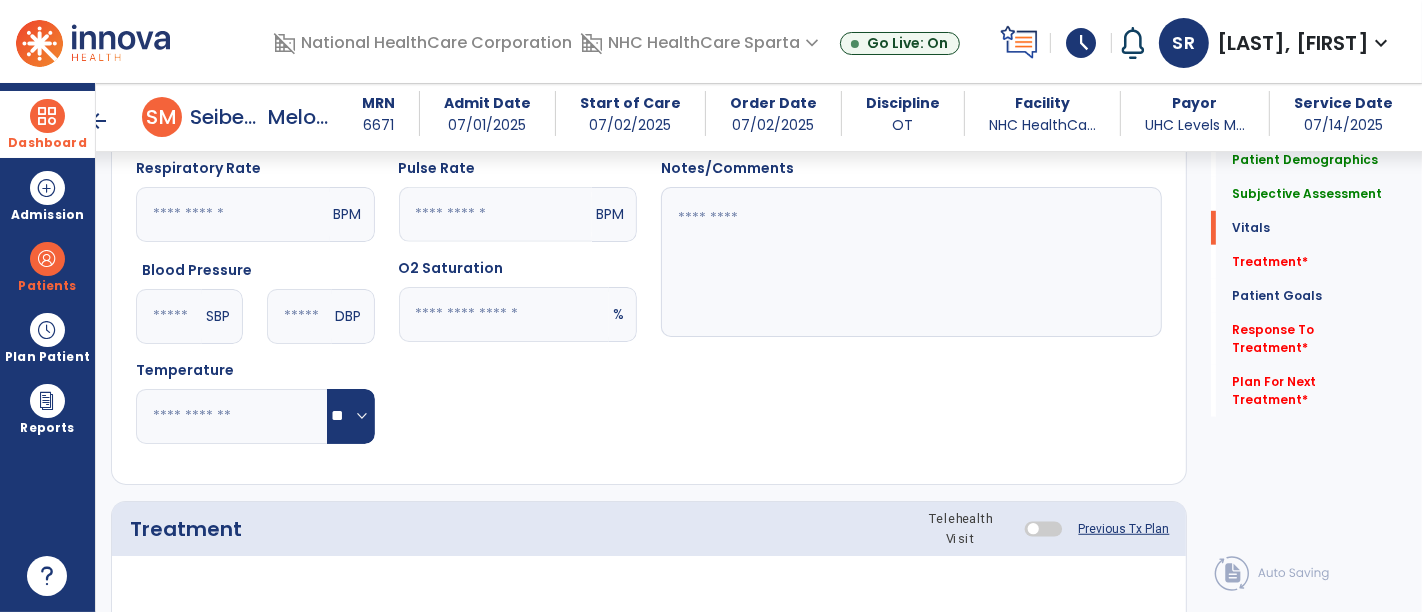 type on "**" 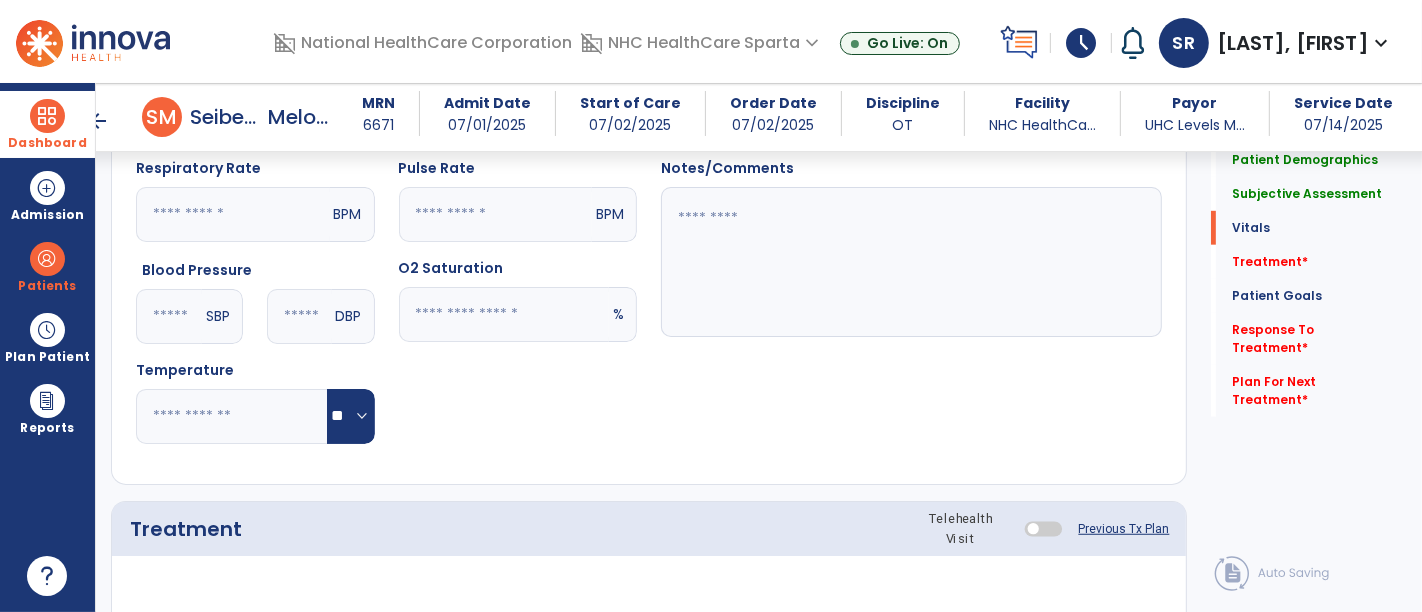 click on "Pulse Rate  ** BPM O2 Saturation  ** %" 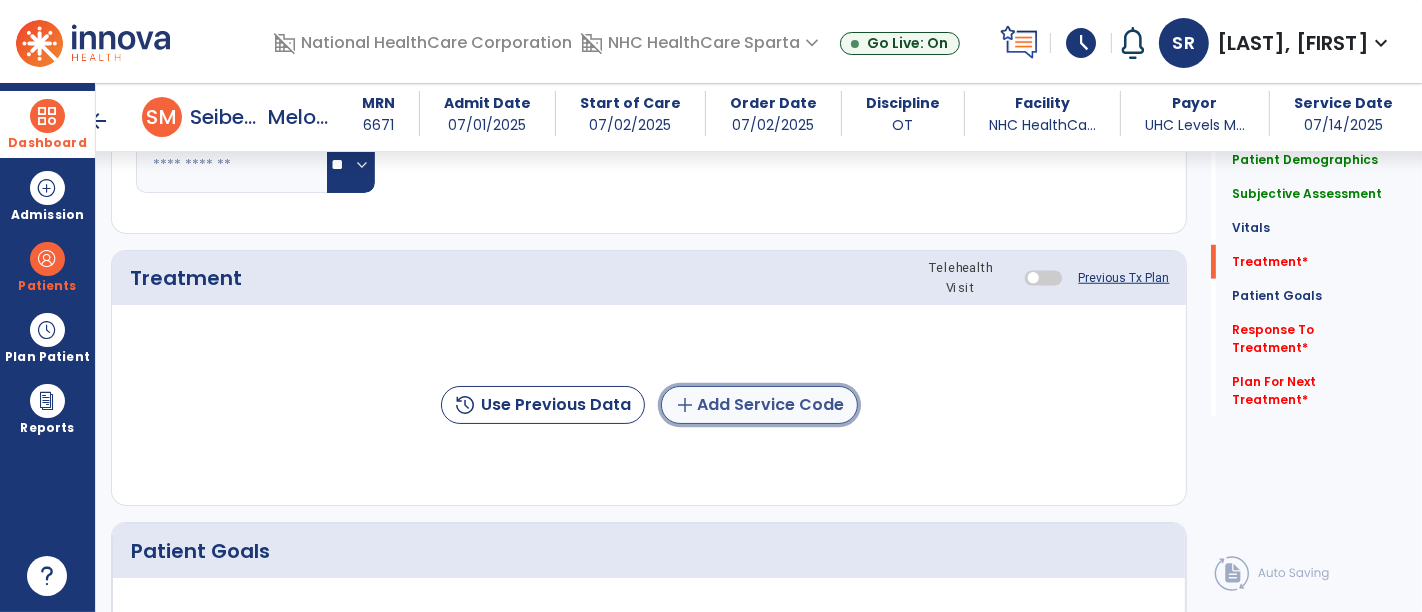 click on "add  Add Service Code" 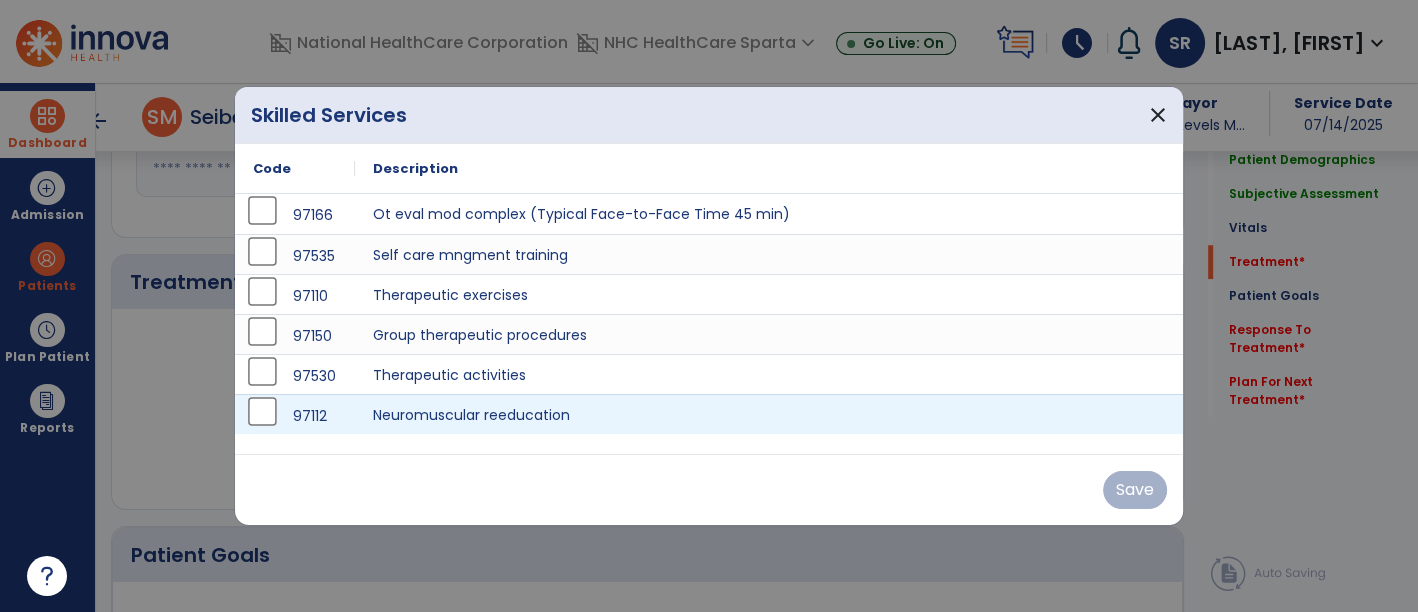 scroll, scrollTop: 1319, scrollLeft: 0, axis: vertical 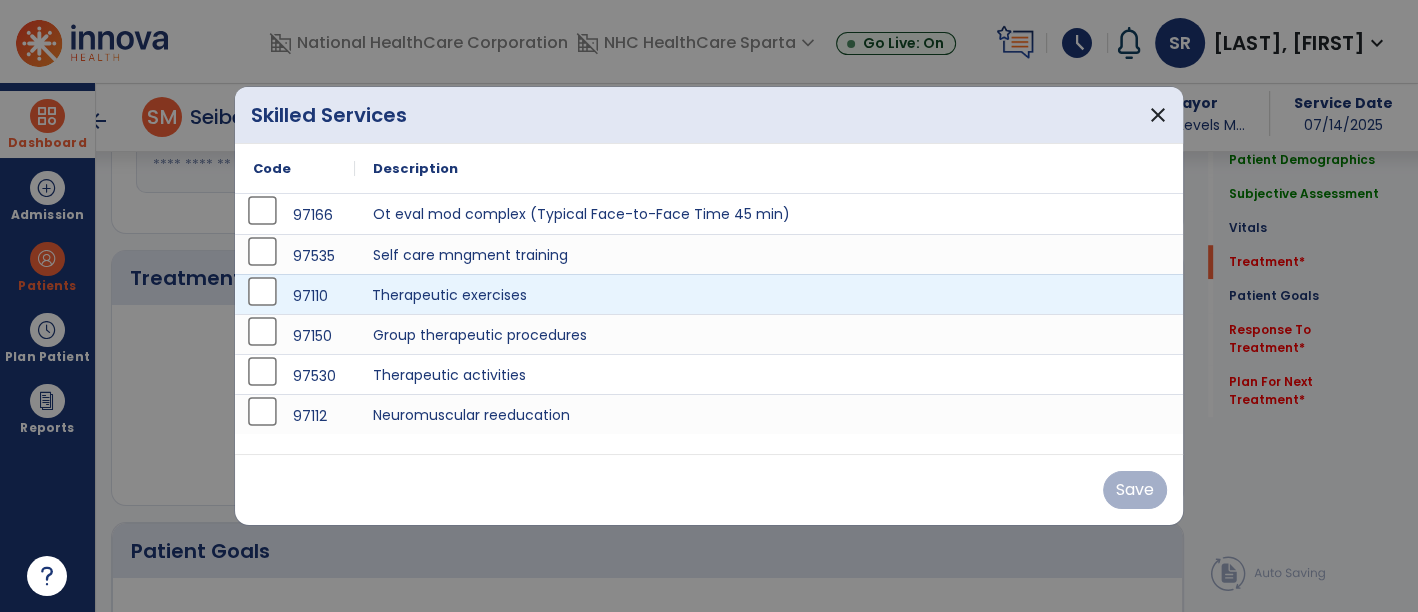 click on "Therapeutic exercises" at bounding box center [769, 294] 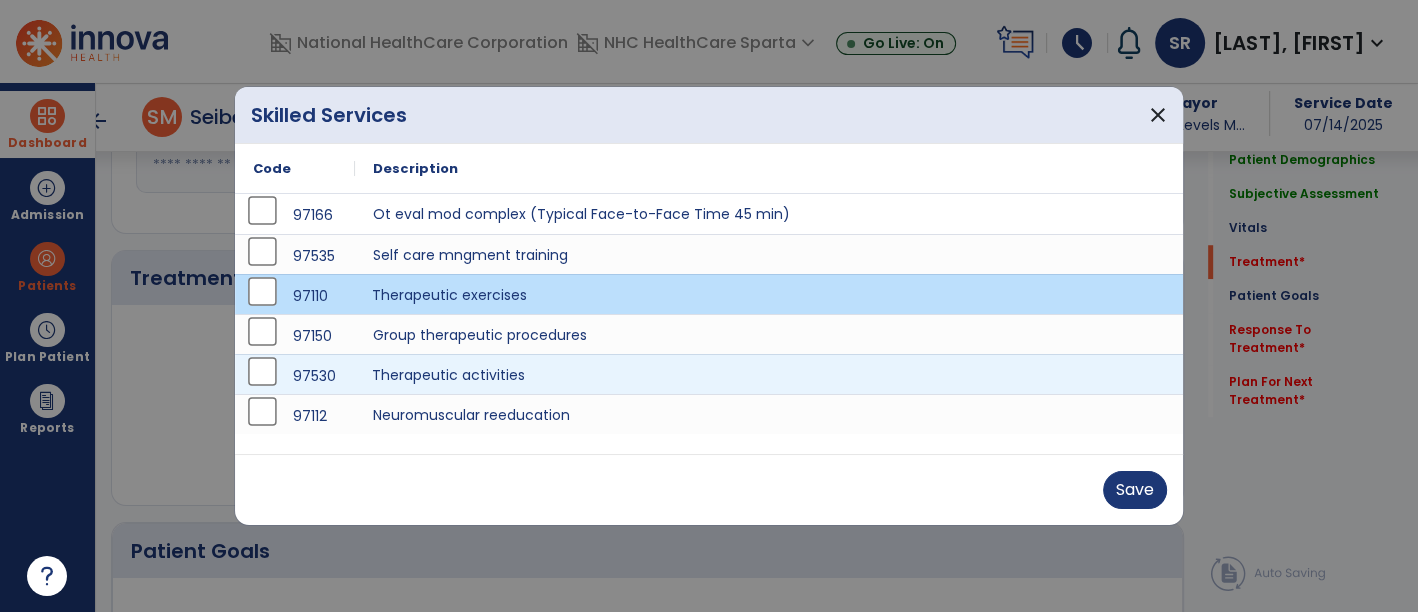 click on "Therapeutic activities" at bounding box center [769, 374] 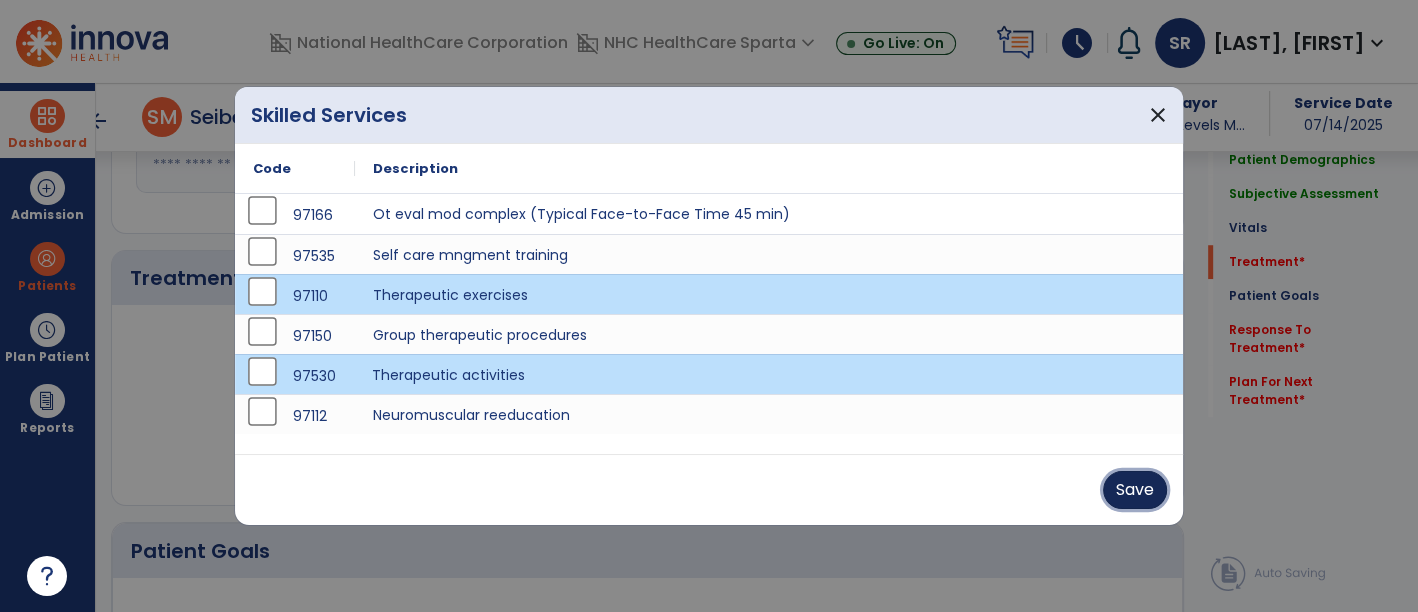 click on "Save" at bounding box center (1135, 490) 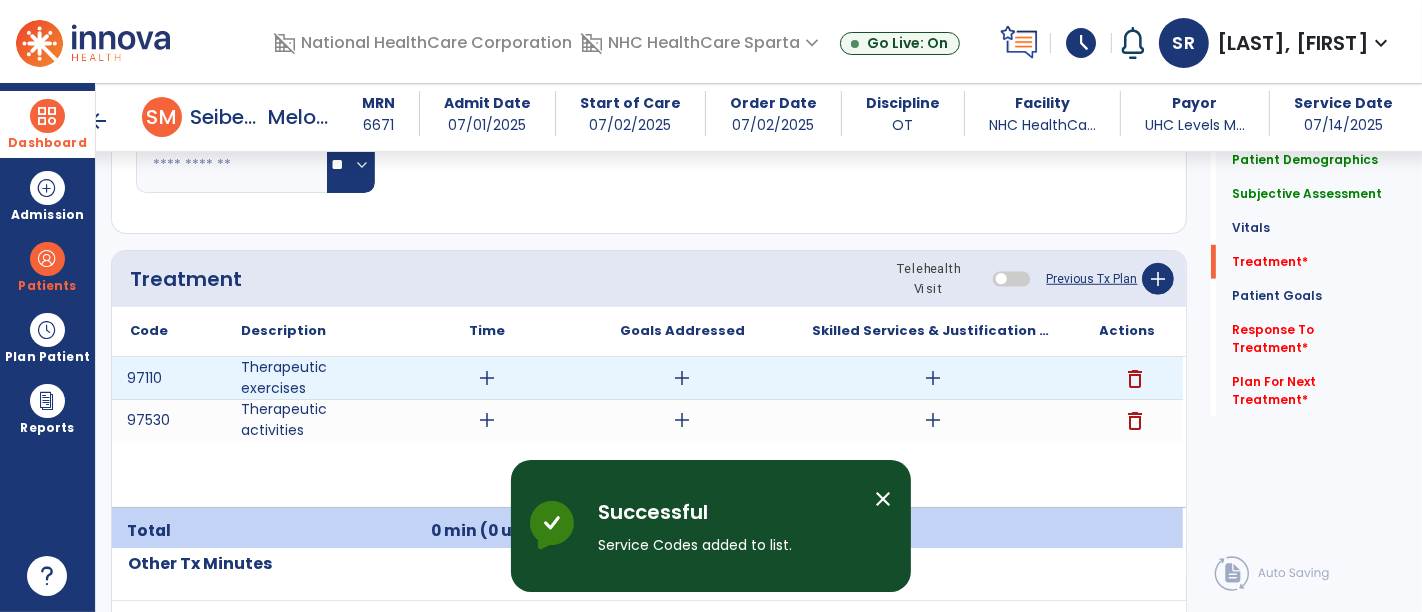 click on "add" at bounding box center (488, 378) 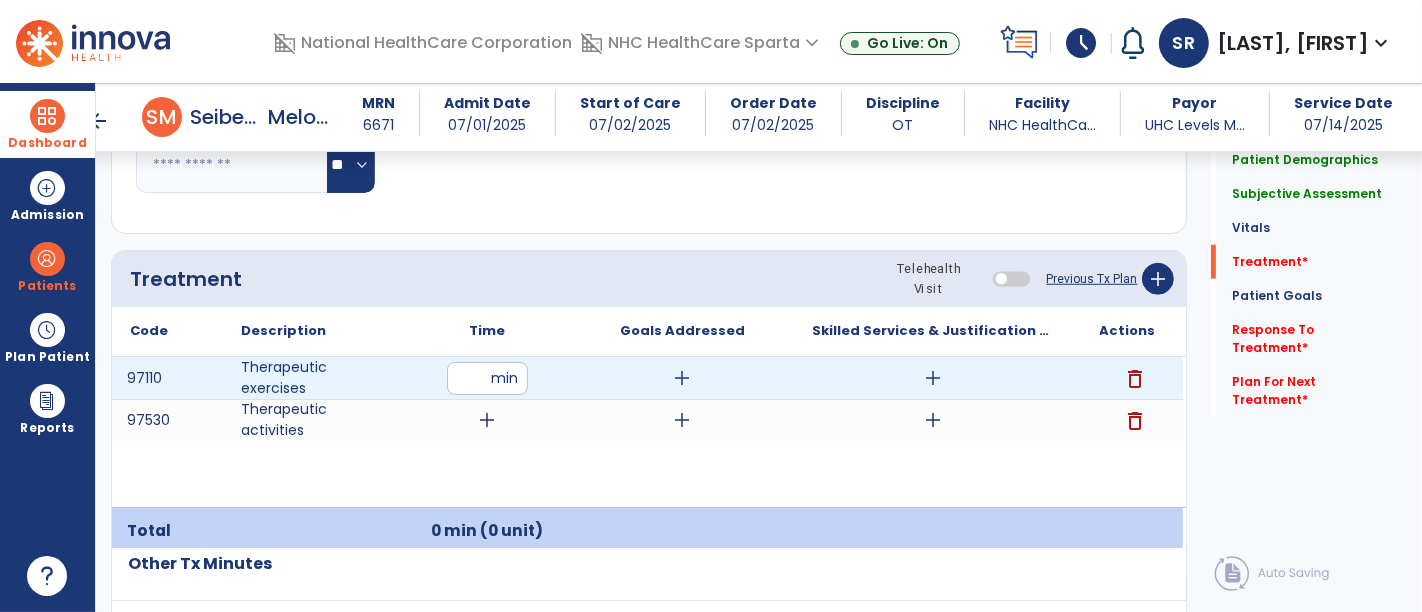 type on "**" 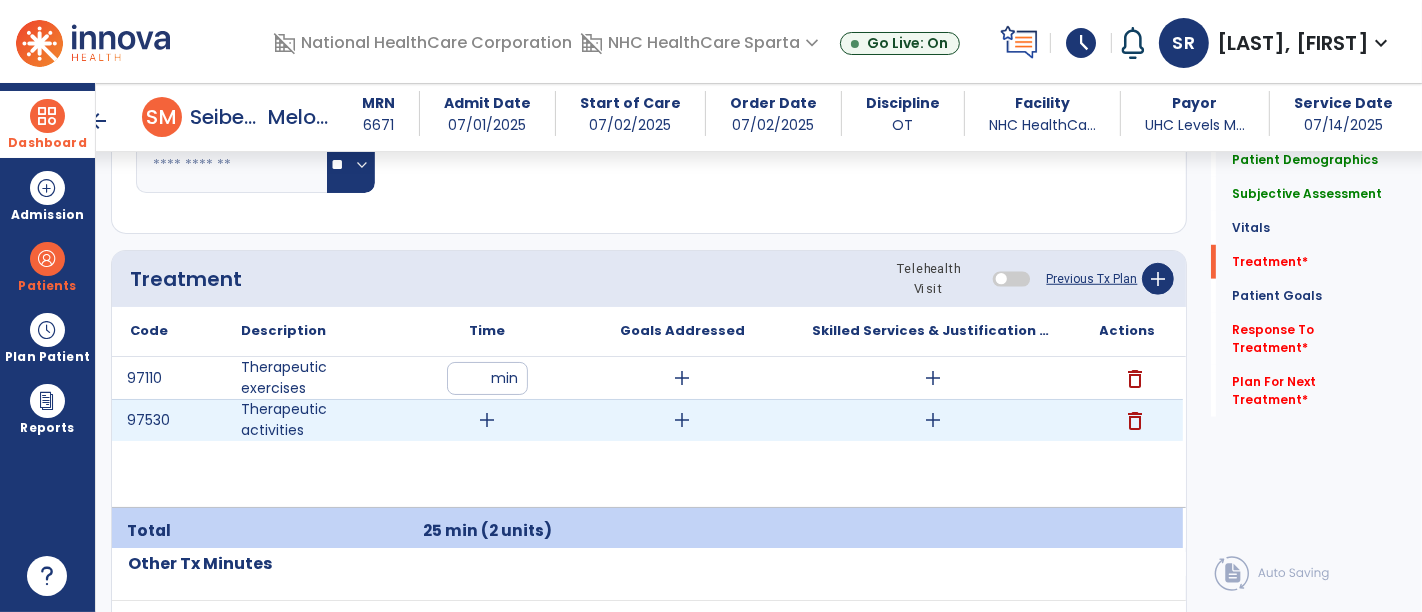 click on "add" at bounding box center (488, 420) 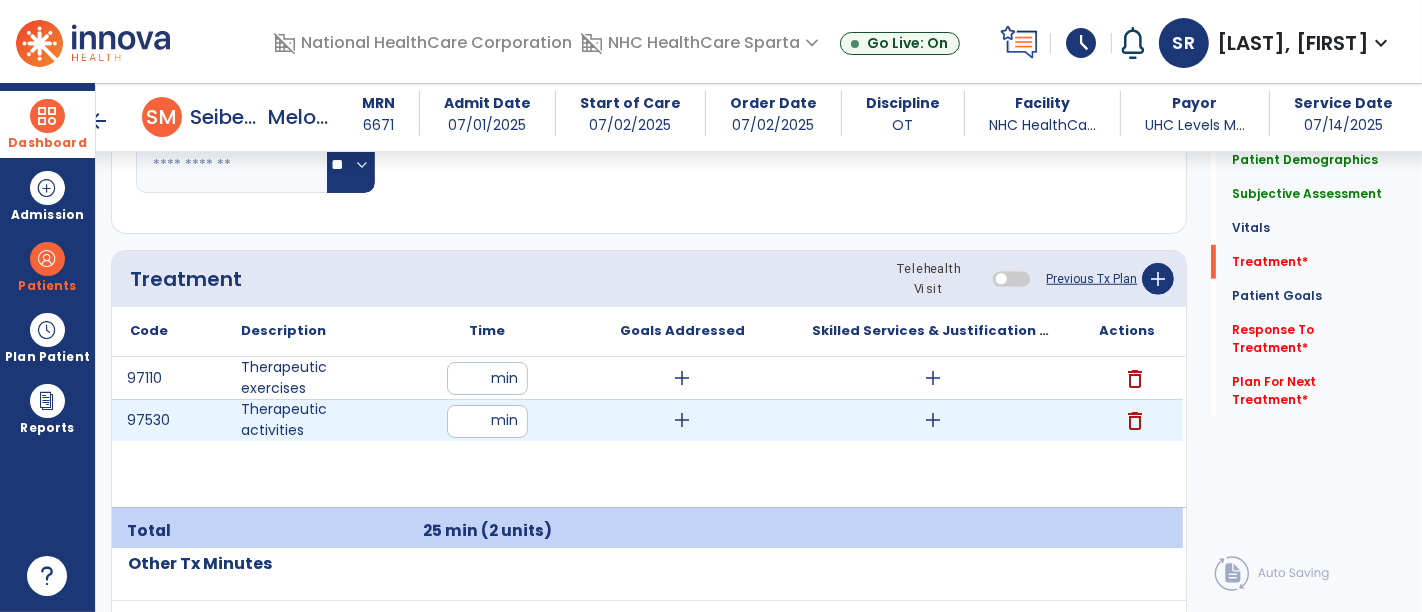 type on "**" 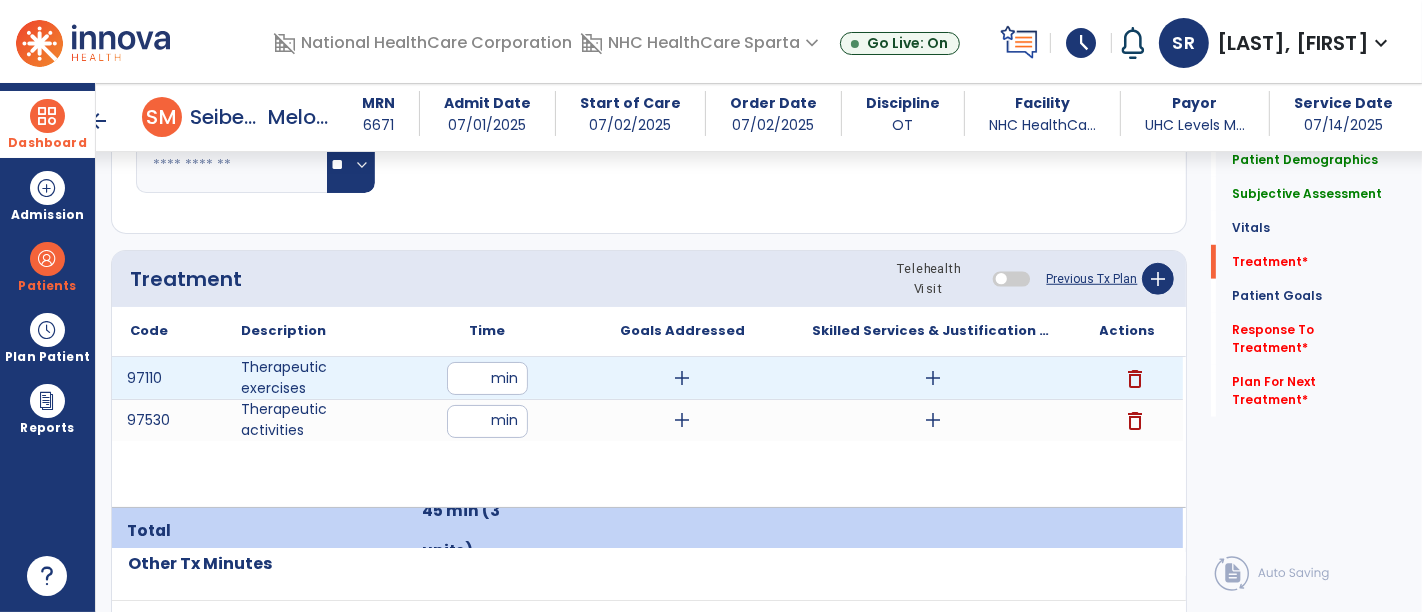 click on "add" at bounding box center (683, 378) 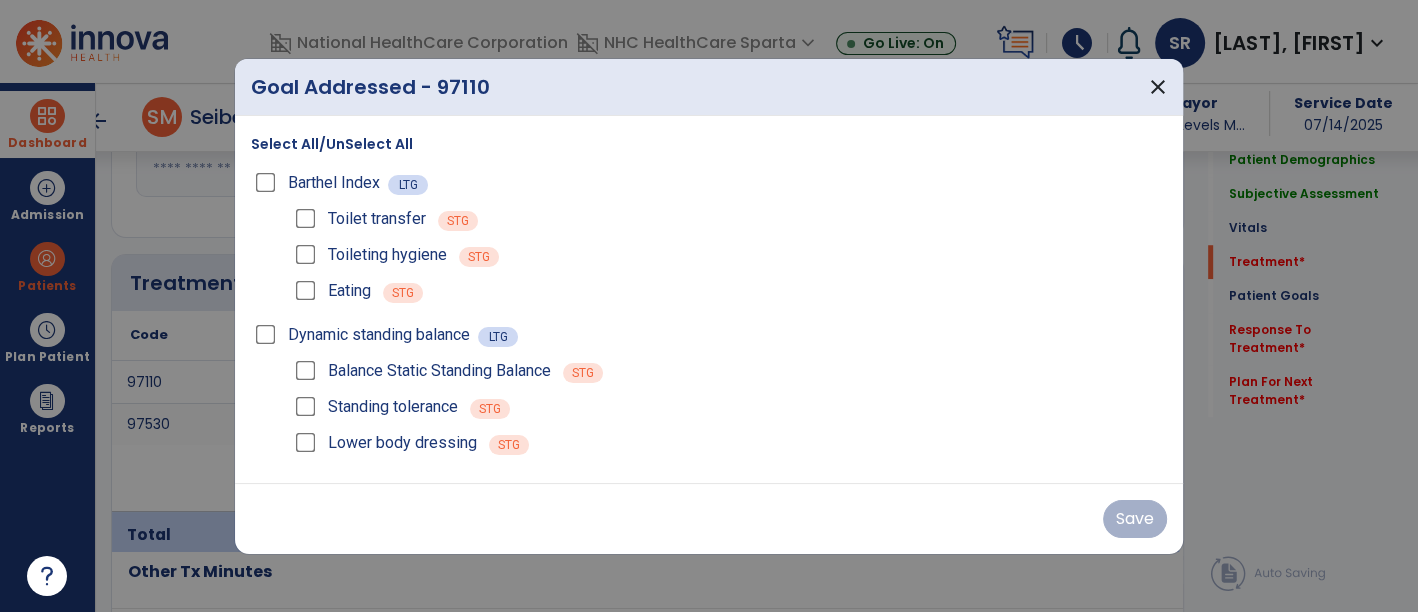 scroll, scrollTop: 1319, scrollLeft: 0, axis: vertical 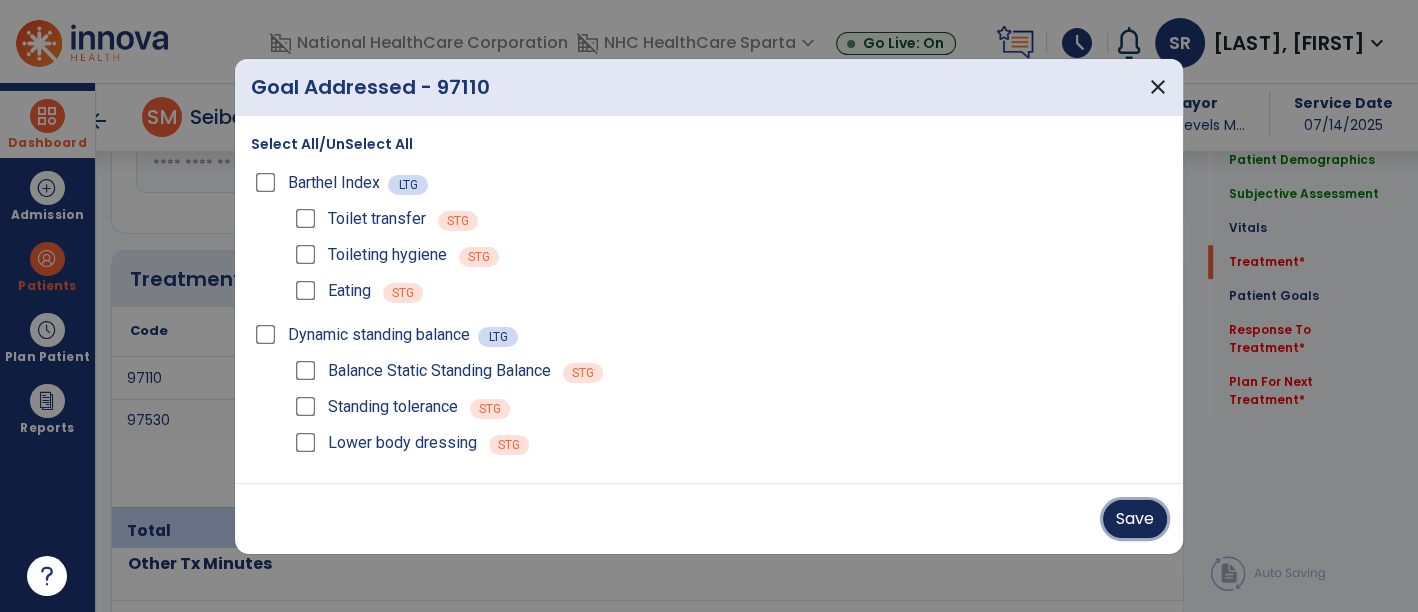 click on "Save" at bounding box center (1135, 519) 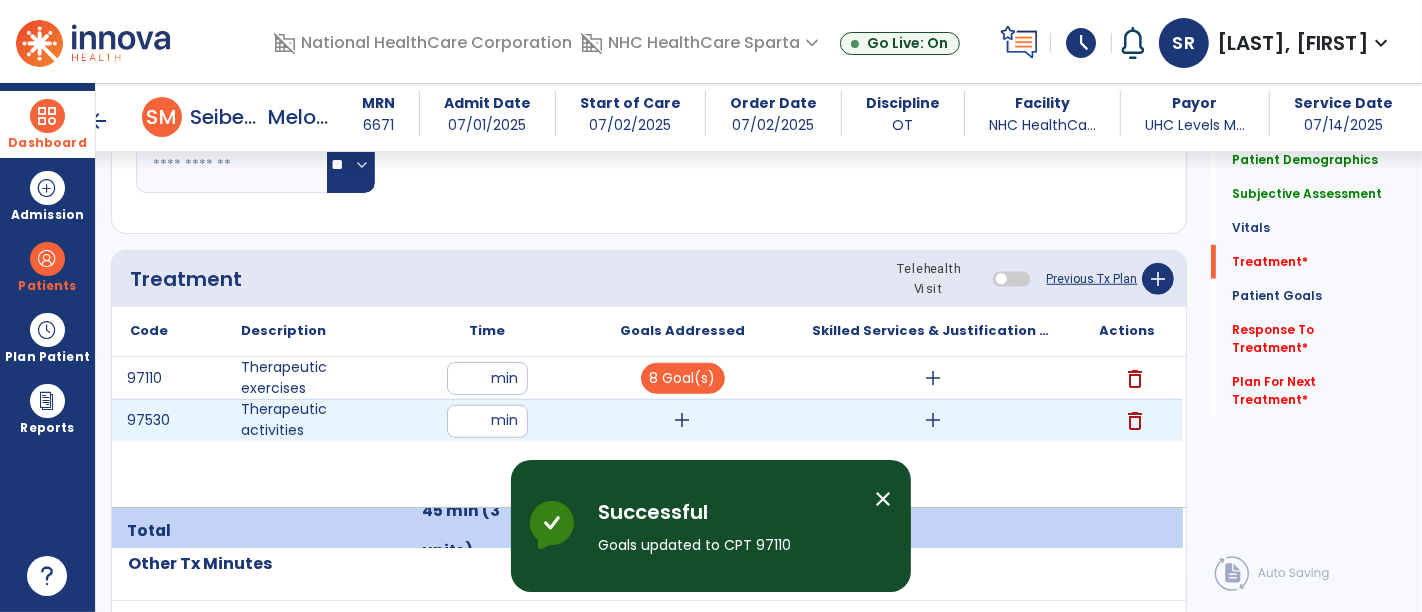 click on "add" at bounding box center [683, 420] 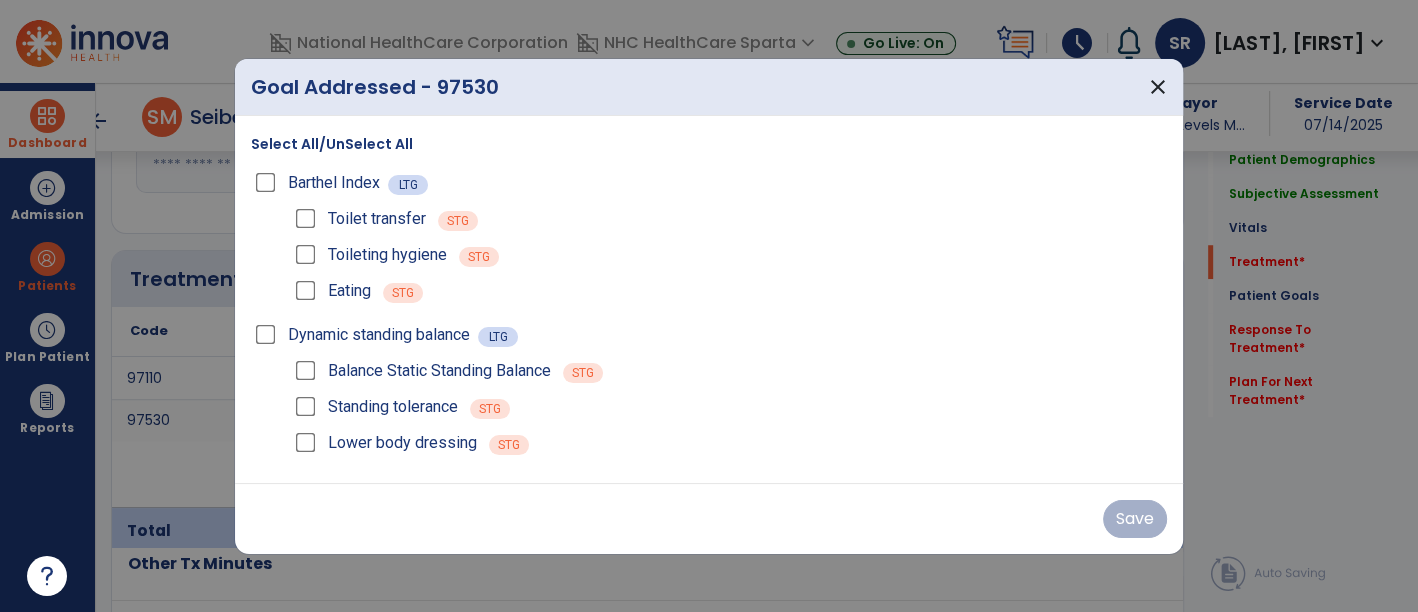 scroll, scrollTop: 1319, scrollLeft: 0, axis: vertical 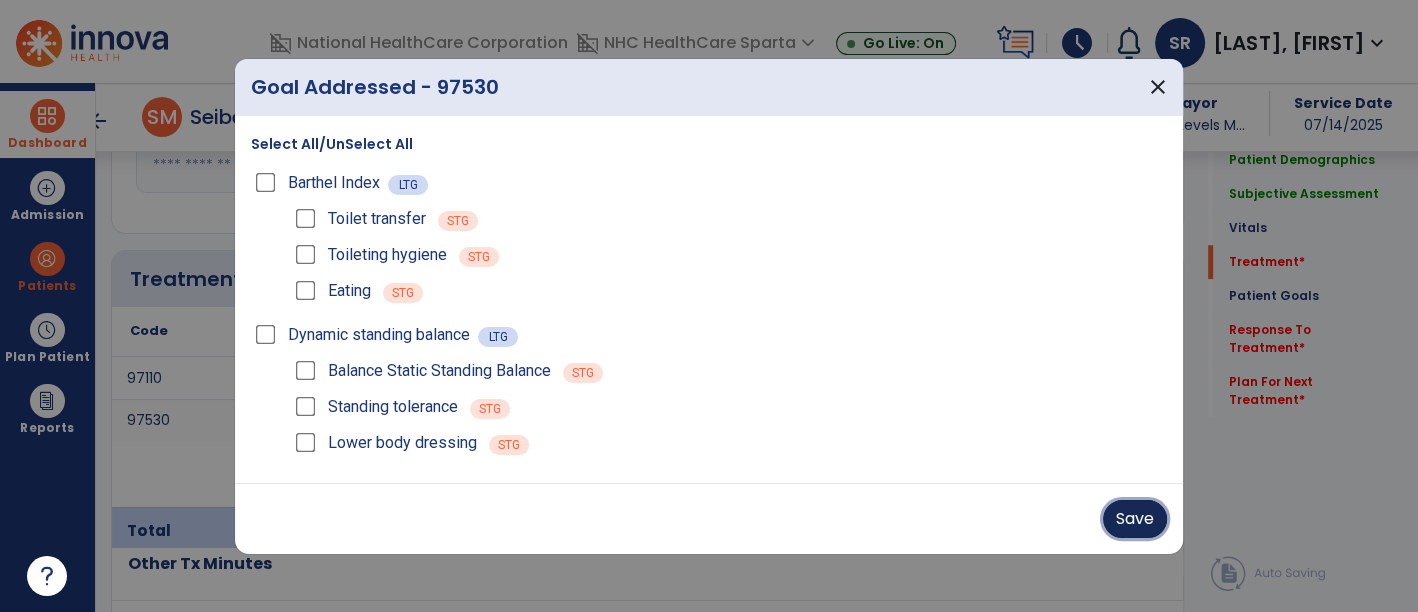 click on "Save" at bounding box center (1135, 519) 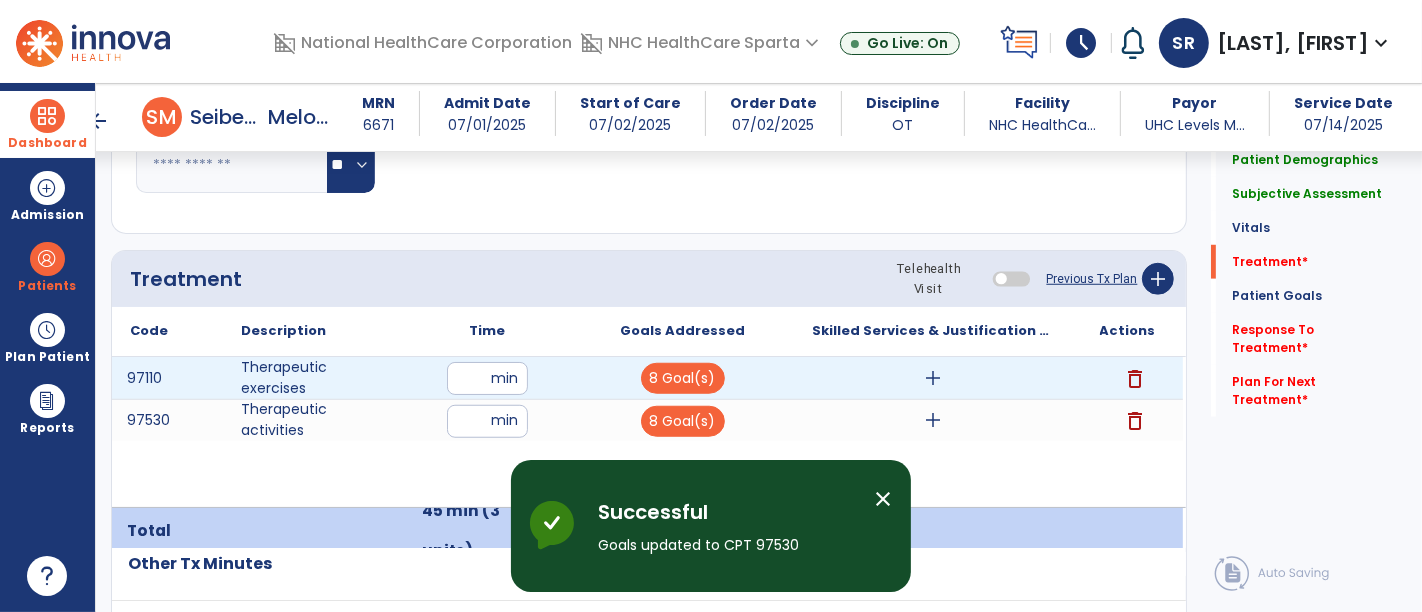click on "add" at bounding box center [933, 378] 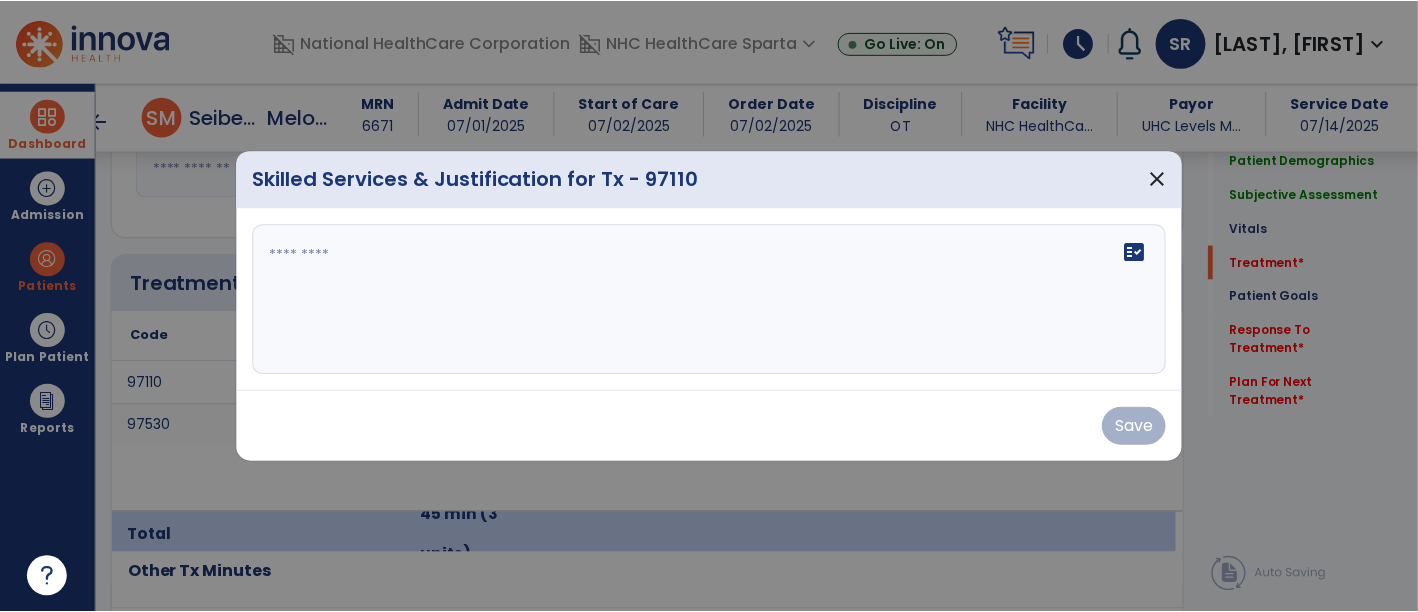 scroll, scrollTop: 1319, scrollLeft: 0, axis: vertical 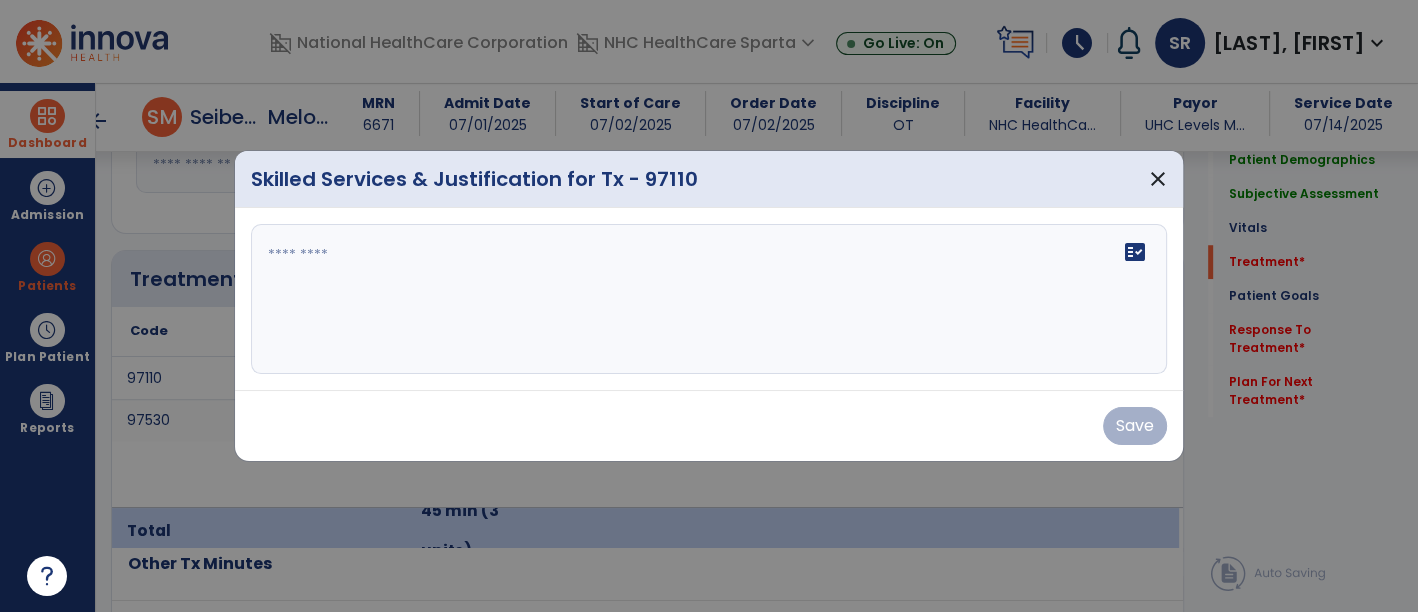 click at bounding box center [709, 299] 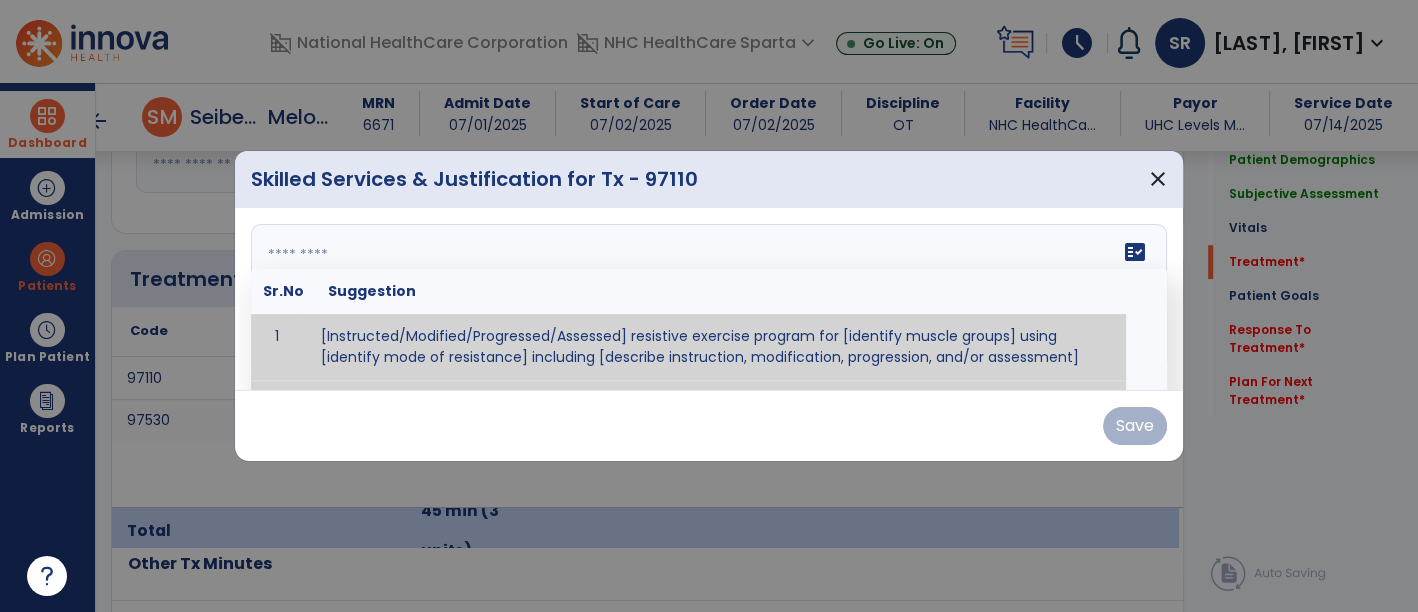 type on "*" 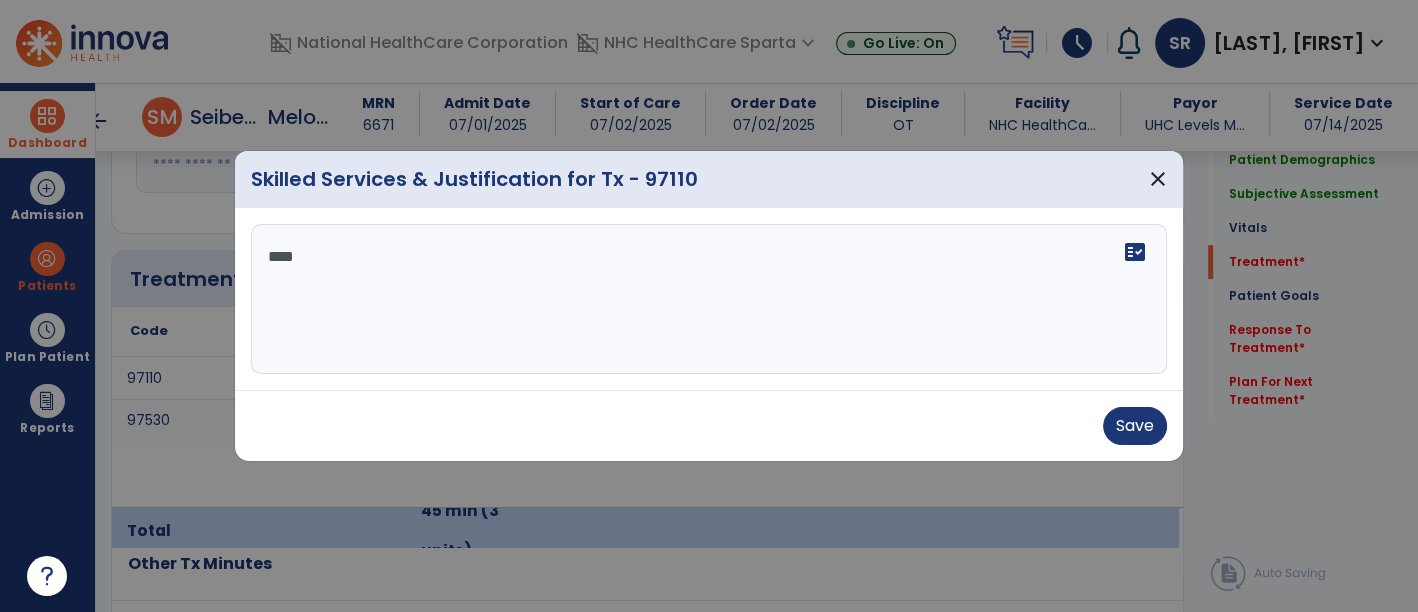 scroll, scrollTop: 0, scrollLeft: 0, axis: both 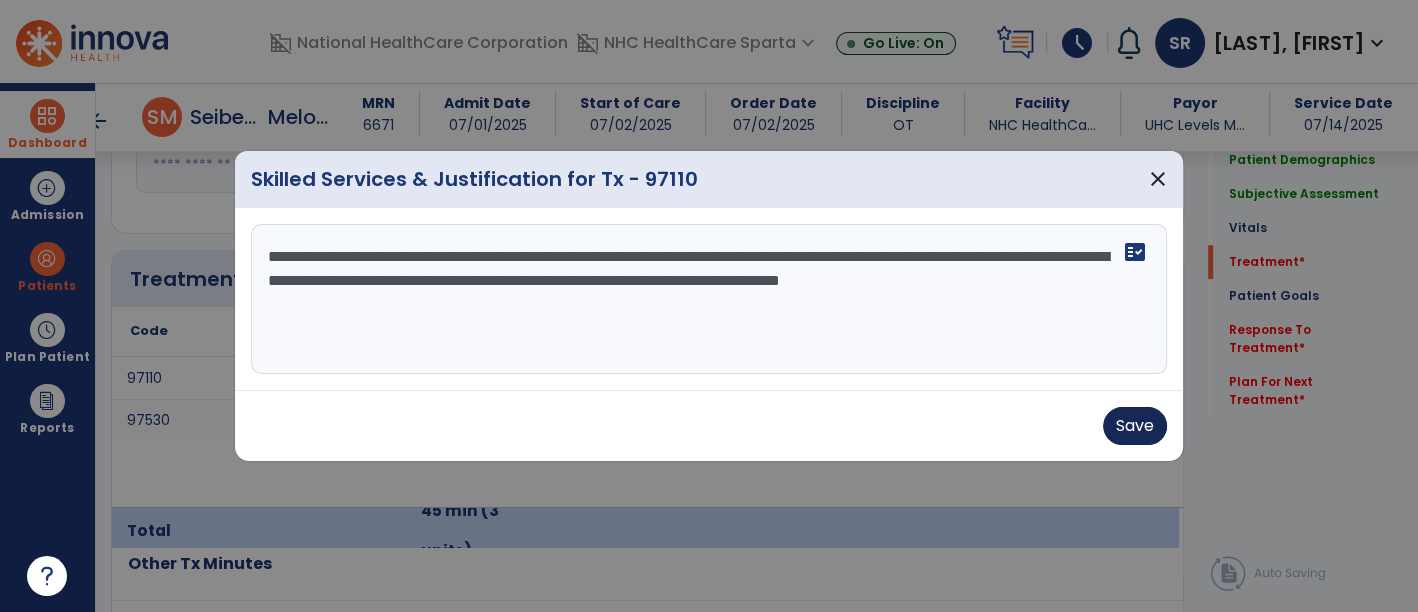 type on "**********" 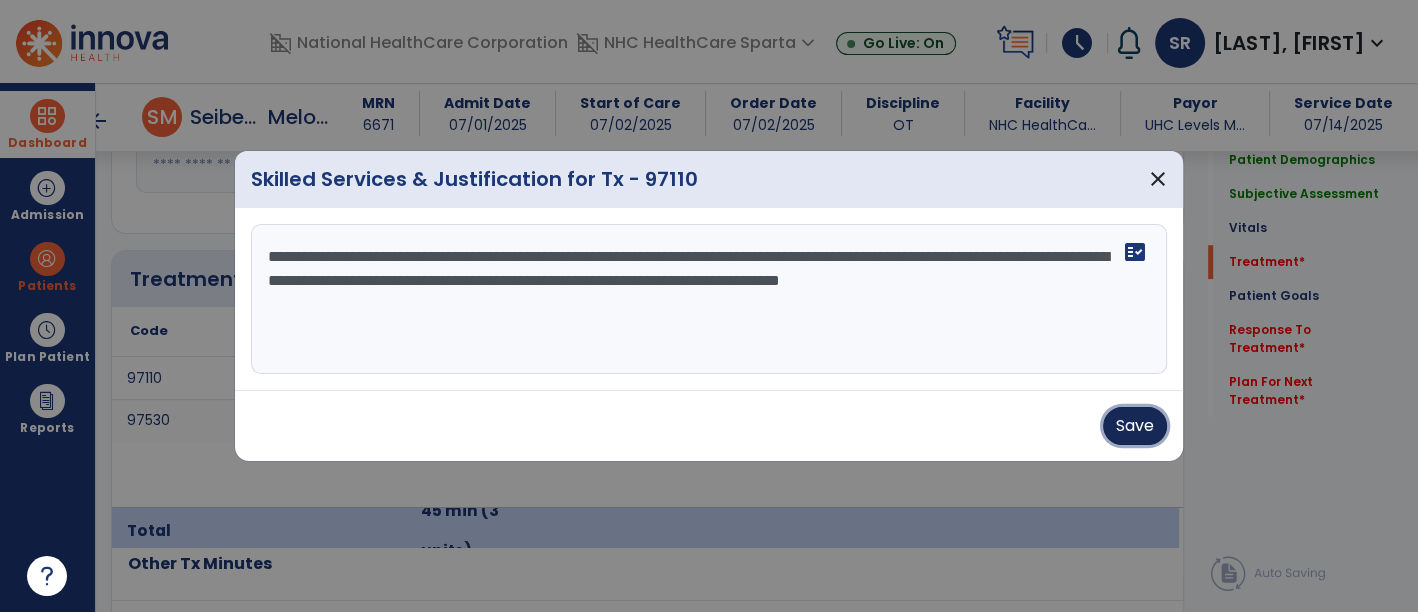 click on "Save" at bounding box center [1135, 426] 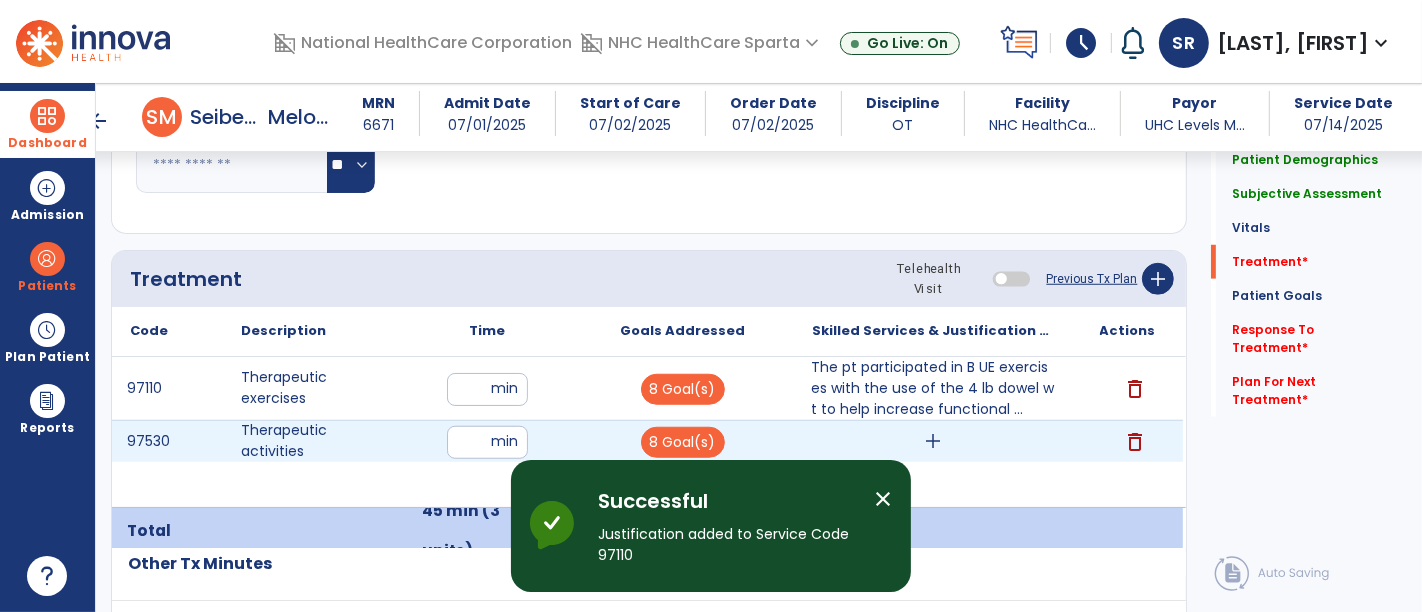 click on "add" at bounding box center (933, 441) 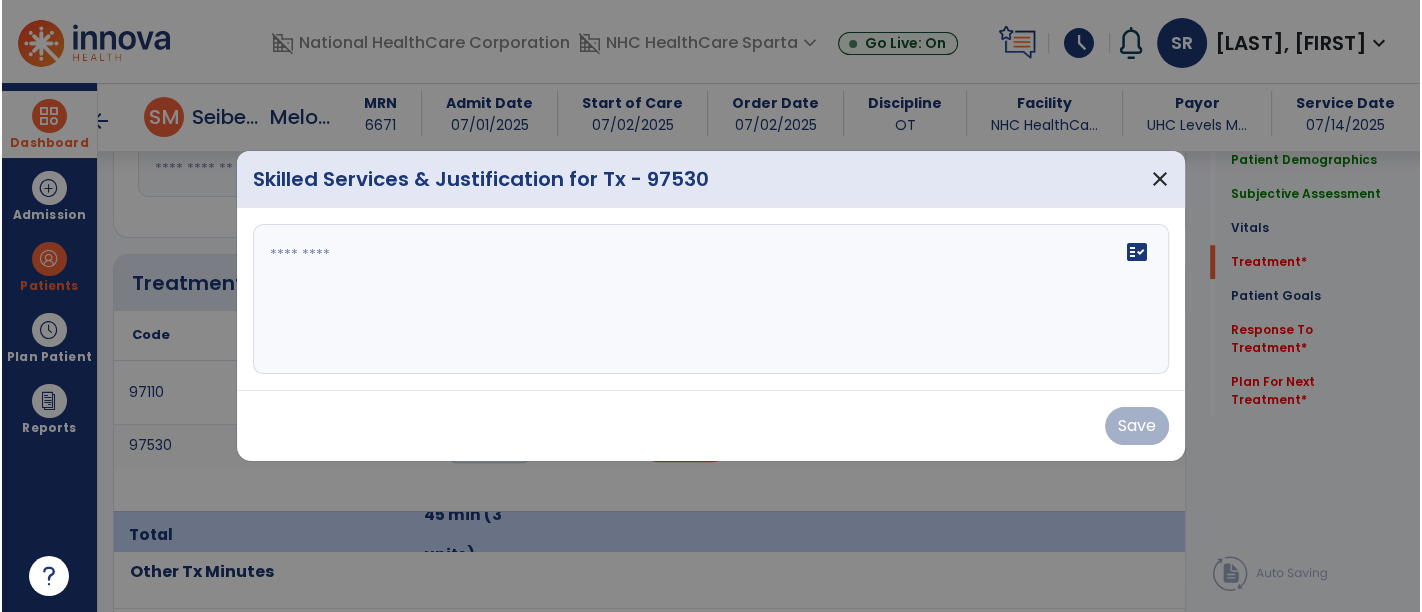 scroll, scrollTop: 1319, scrollLeft: 0, axis: vertical 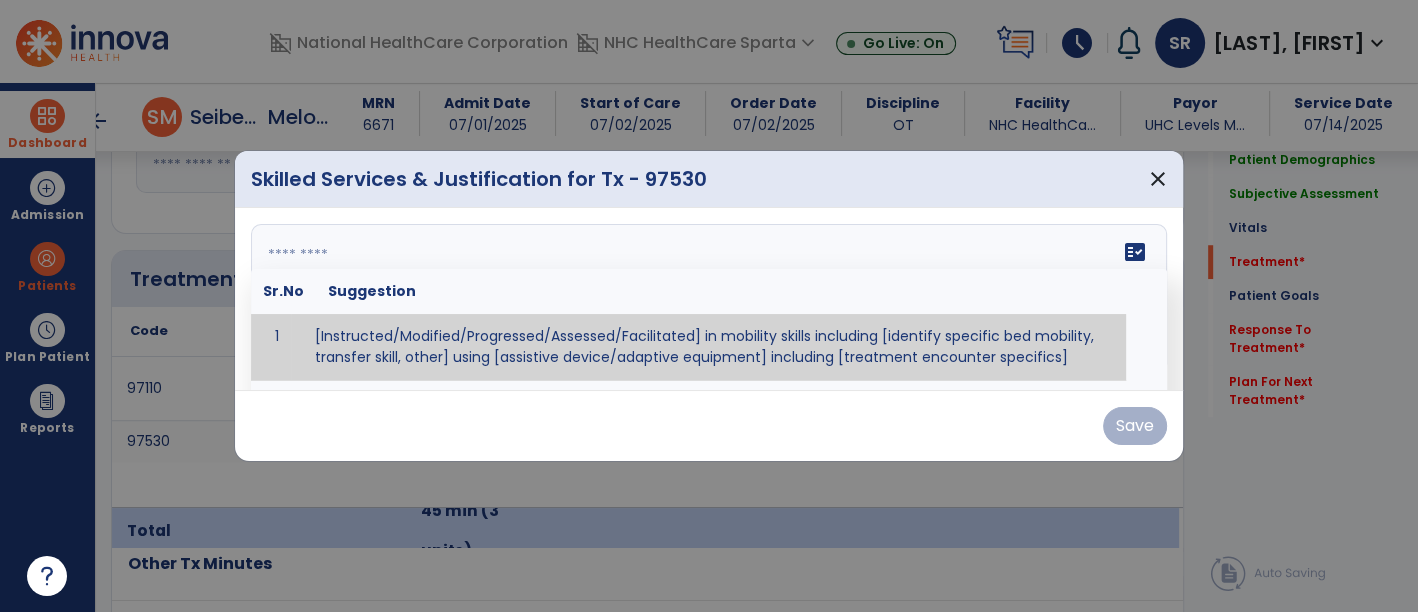 click at bounding box center [707, 299] 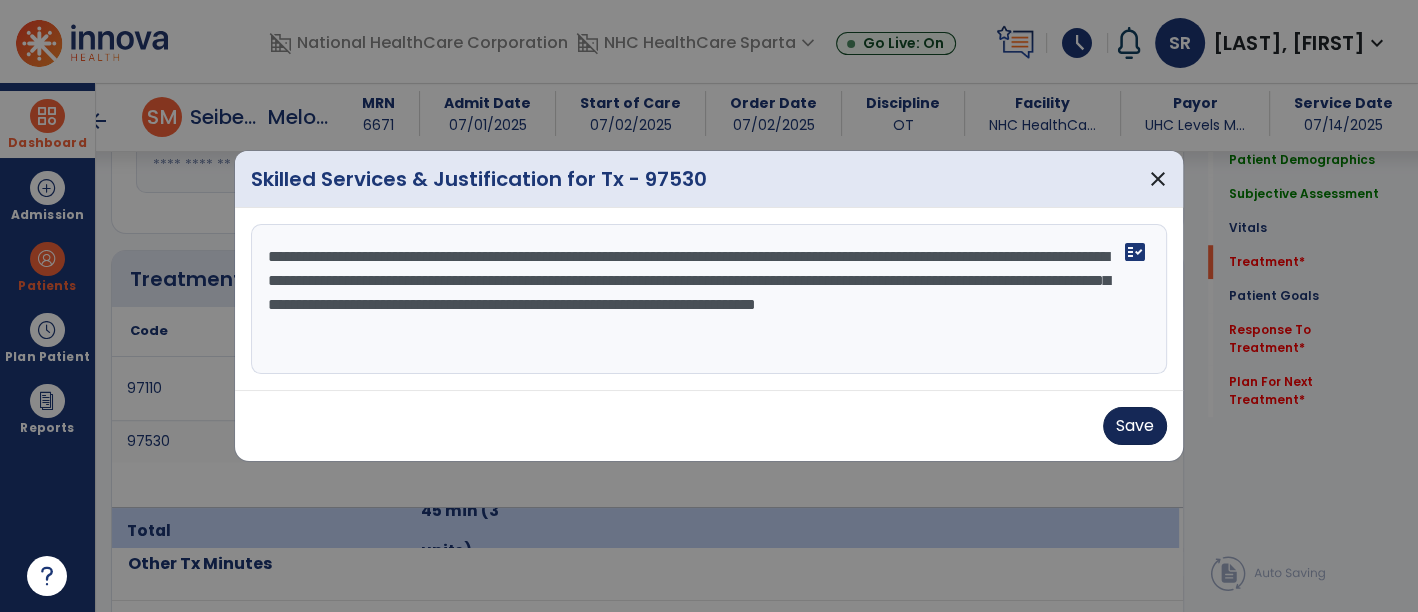 type on "**********" 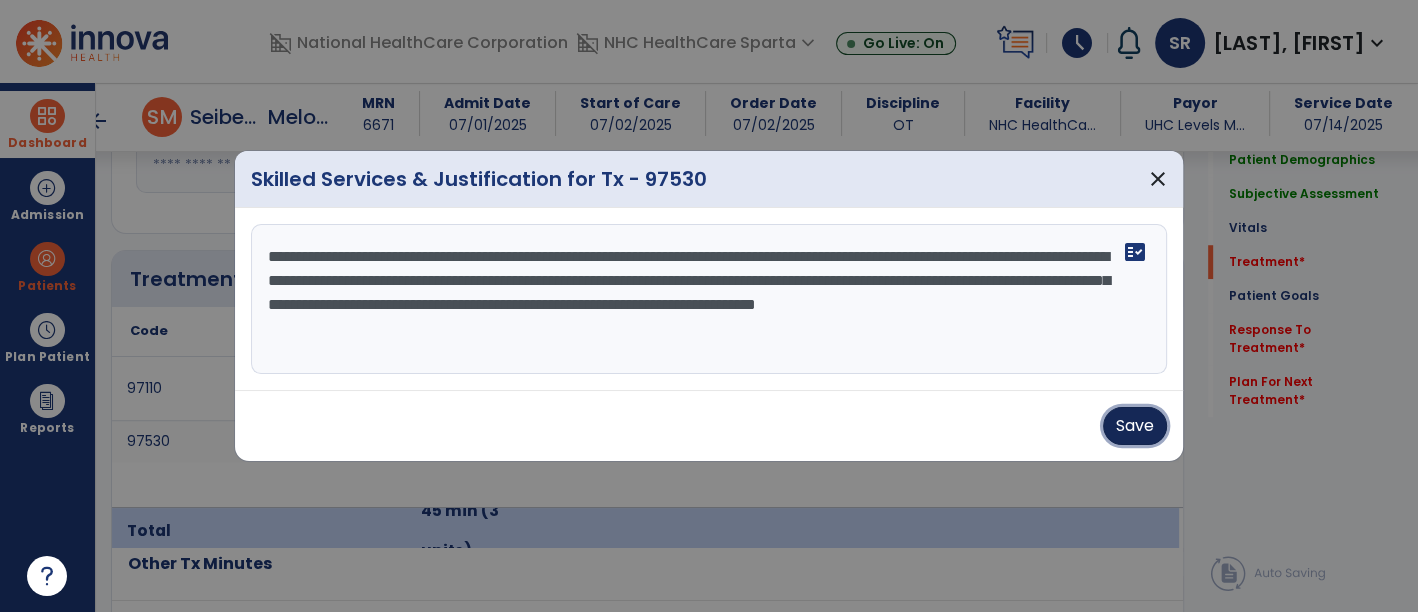 click on "Save" at bounding box center (1135, 426) 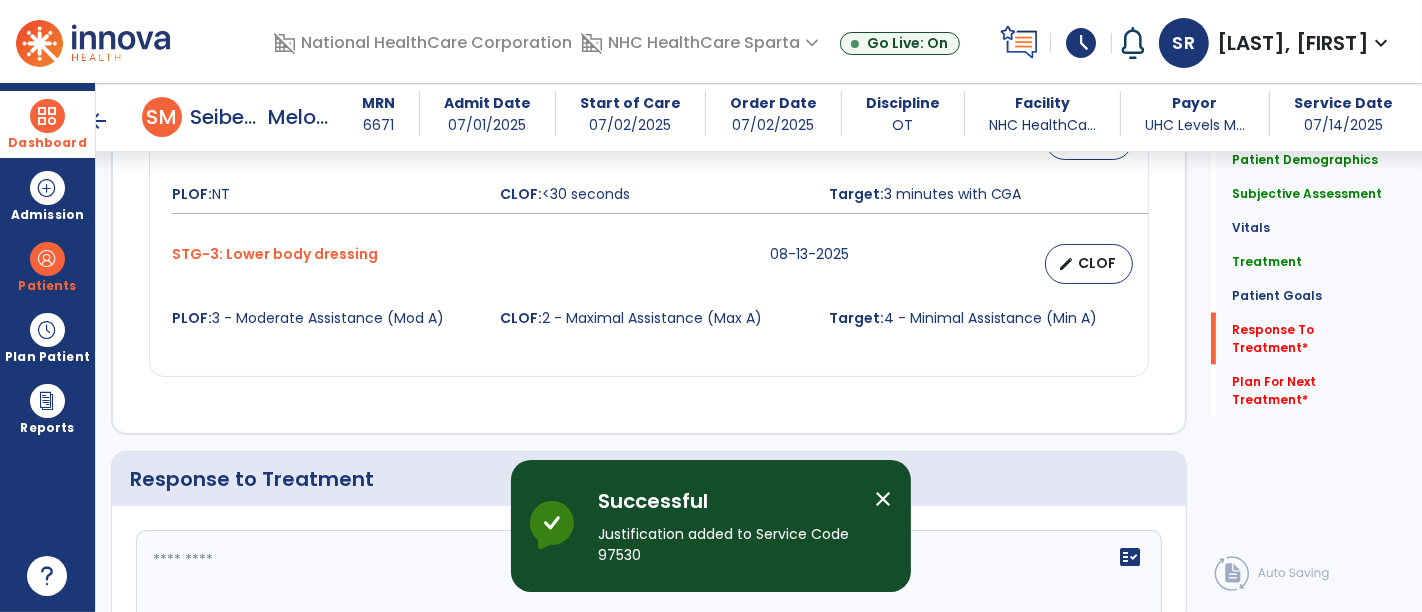 scroll, scrollTop: 3057, scrollLeft: 0, axis: vertical 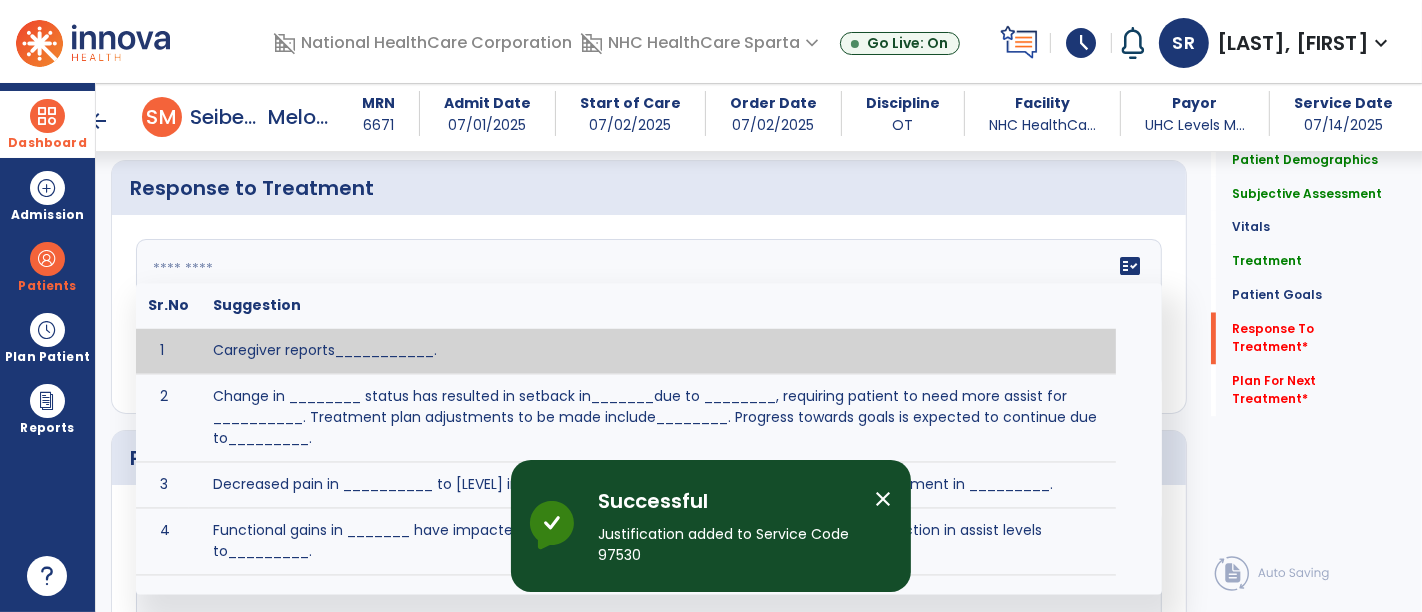 click on "fact_check  Sr.No Suggestion 1 Caregiver reports___________. 2 Change in ________ status has resulted in setback in_______due to ________, requiring patient to need more assist for __________.   Treatment plan adjustments to be made include________.  Progress towards goals is expected to continue due to_________. 3 Decreased pain in __________ to [LEVEL] in response to [MODALITY/TREATMENT] allows for improvement in _________. 4 Functional gains in _______ have impacted the patient's ability to perform_________ with a reduction in assist levels to_________. 5 Functional progress this week has been significant due to__________. 6 Gains in ________ have improved the patient's ability to perform ______with decreased levels of assist to___________. 7 Improvement in ________allows patient to tolerate higher levels of challenges in_________. 8 Pain in [AREA] has decreased to [LEVEL] in response to [TREATMENT/MODALITY], allowing fore ease in completing__________. 9 10 11 12 13 14 15 16 17 18 19 20 21" 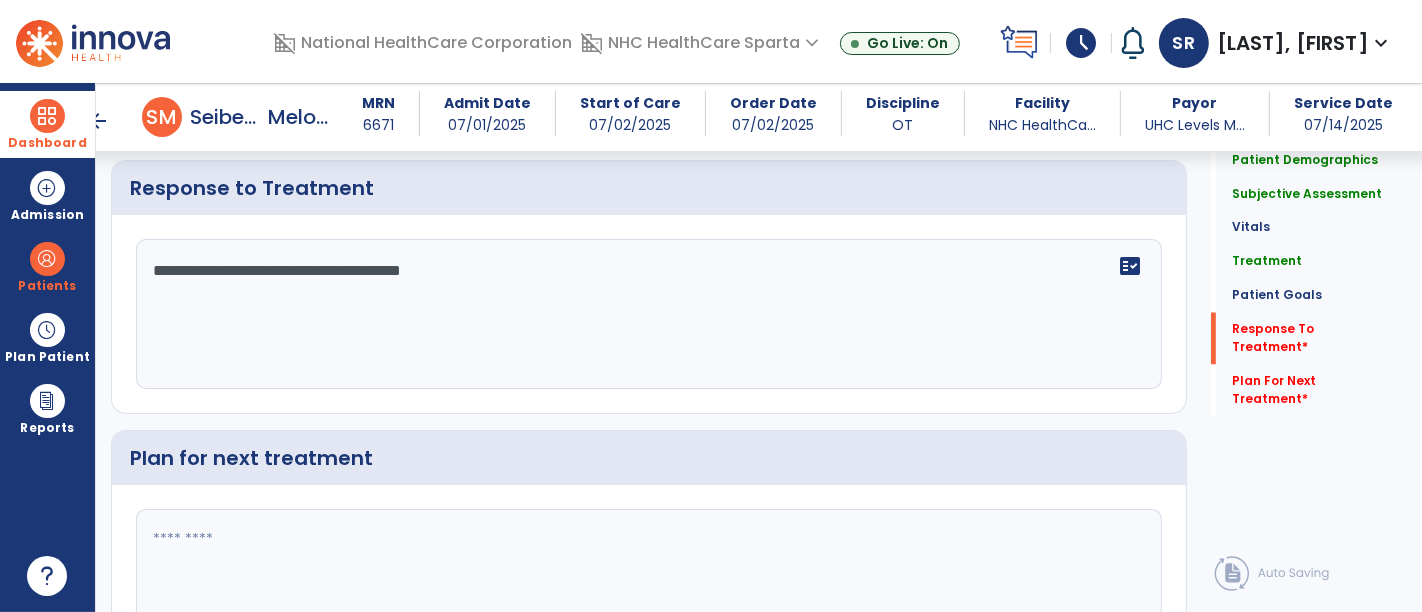 type on "**********" 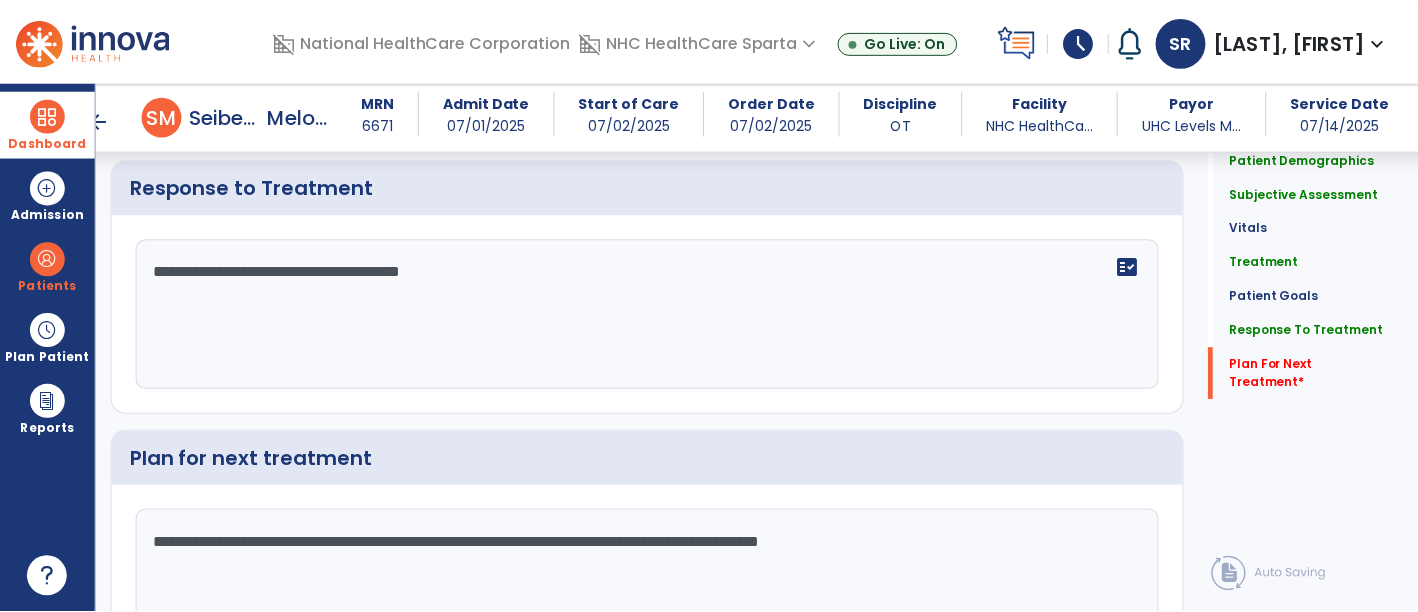 scroll, scrollTop: 3185, scrollLeft: 0, axis: vertical 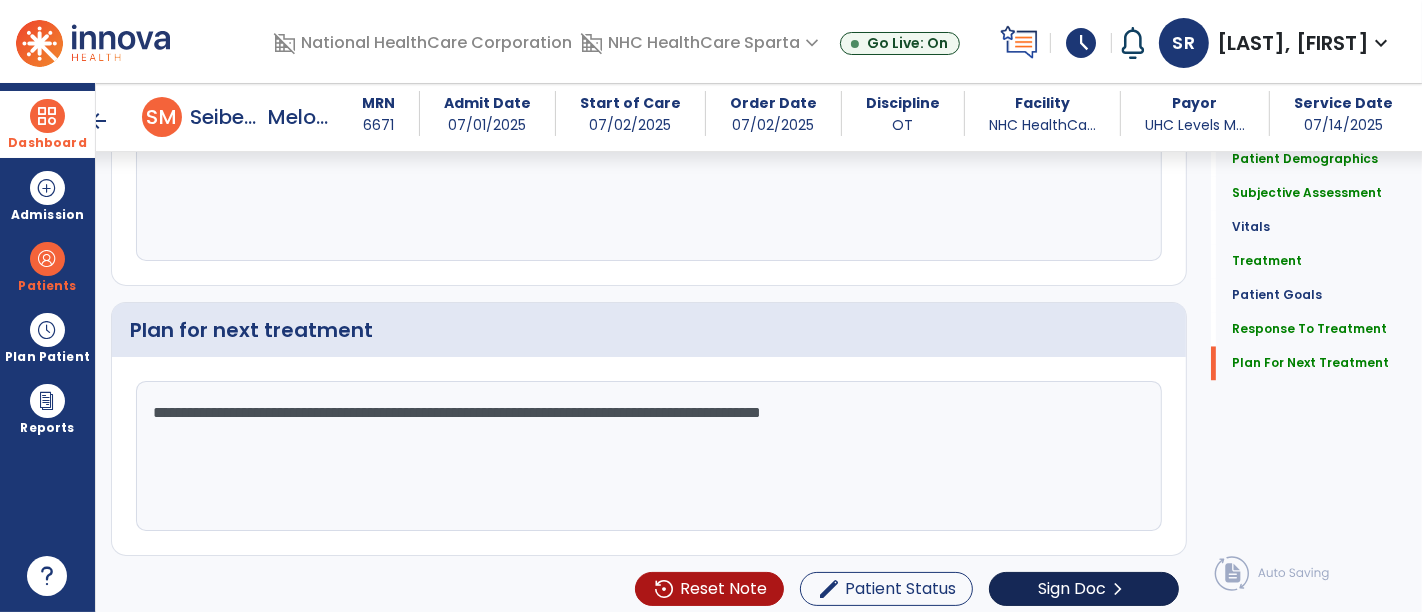 type on "**********" 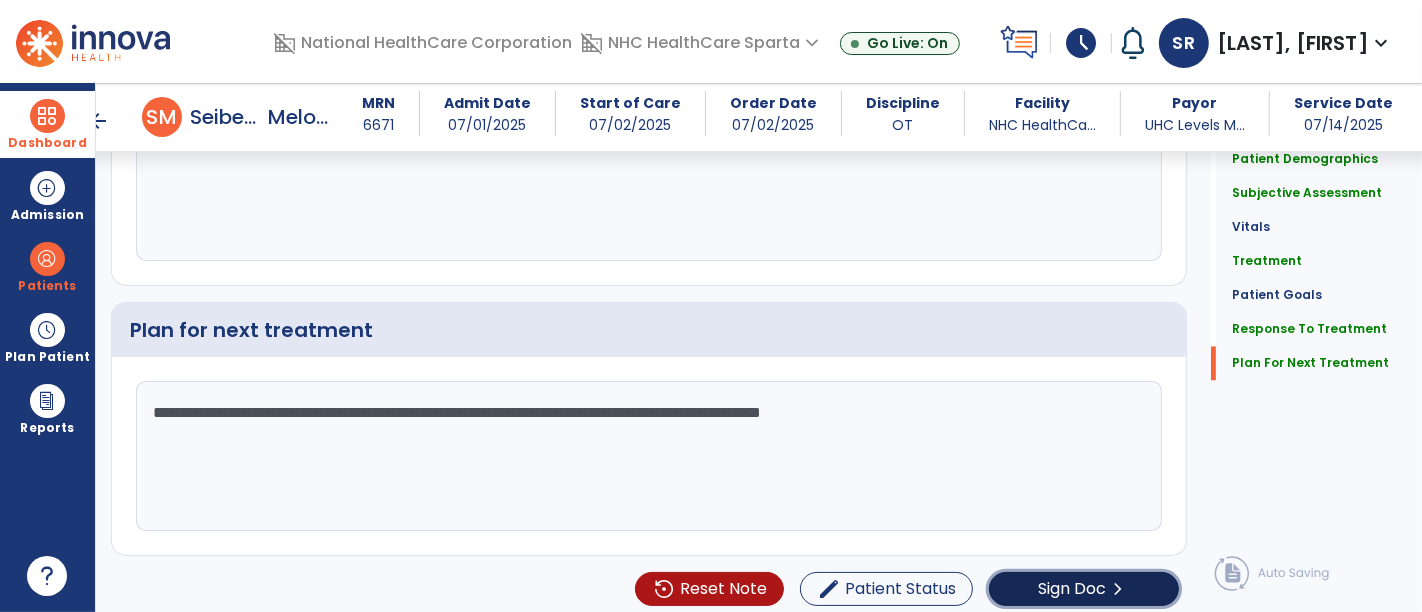 click on "Sign Doc" 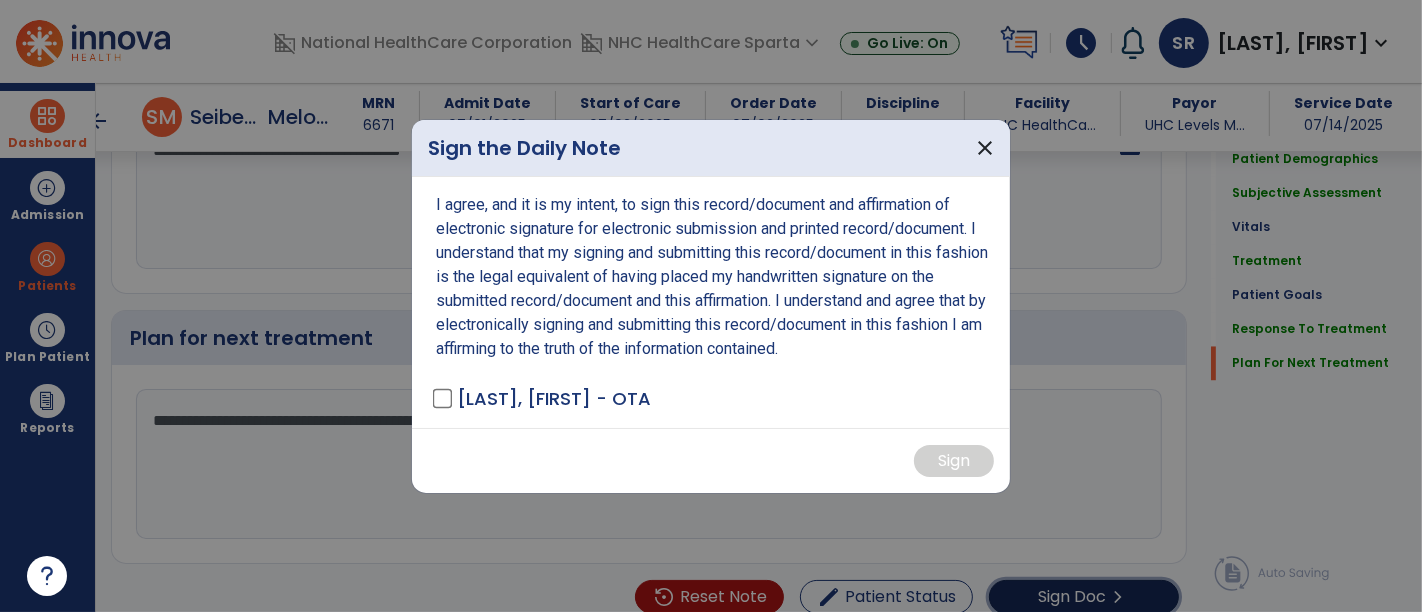 scroll, scrollTop: 3185, scrollLeft: 0, axis: vertical 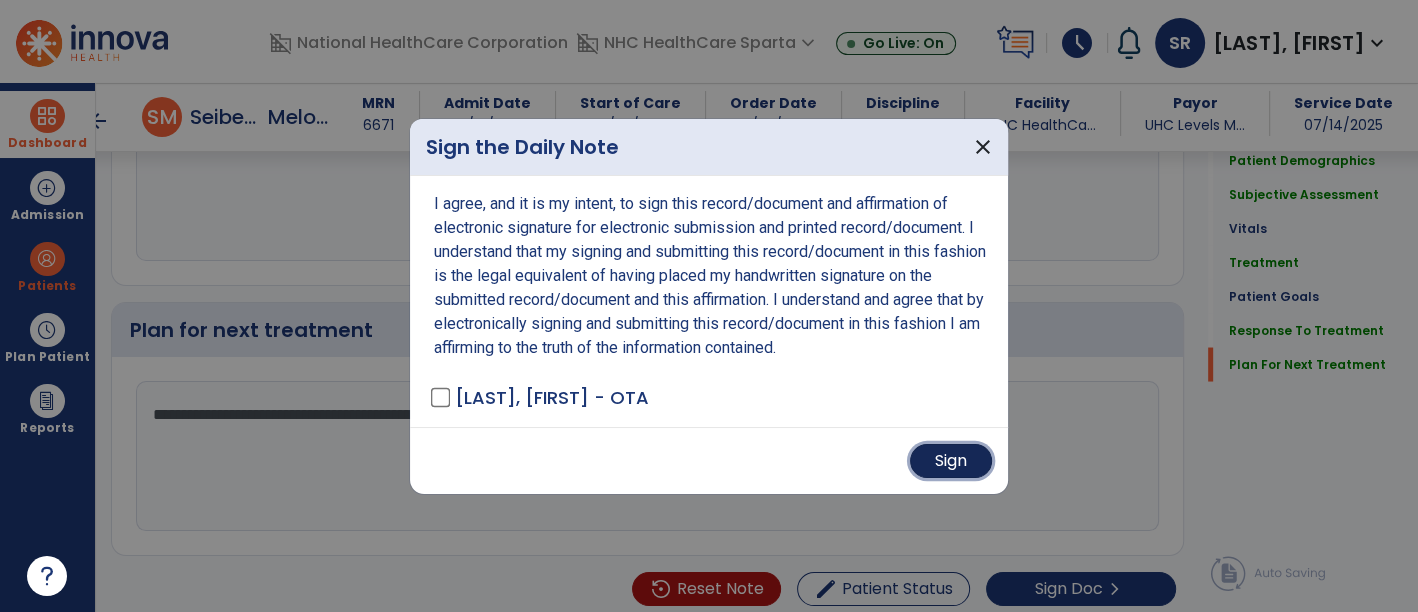 click on "Sign" at bounding box center (951, 461) 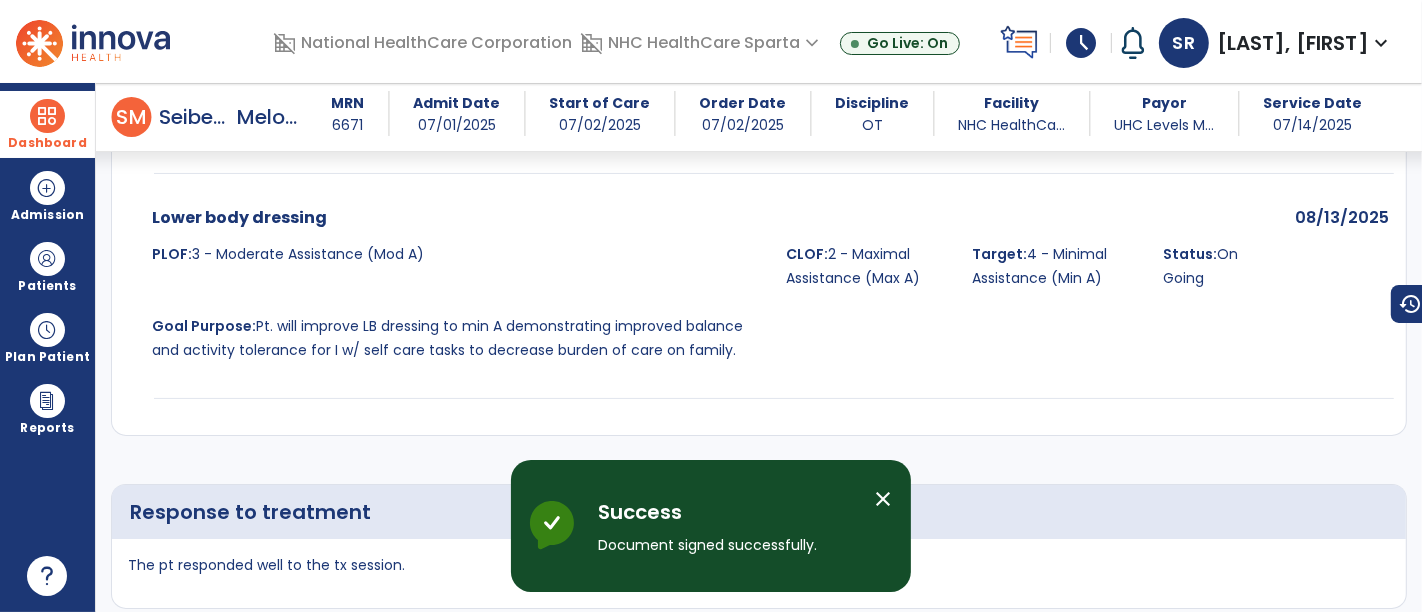 scroll, scrollTop: 5010, scrollLeft: 0, axis: vertical 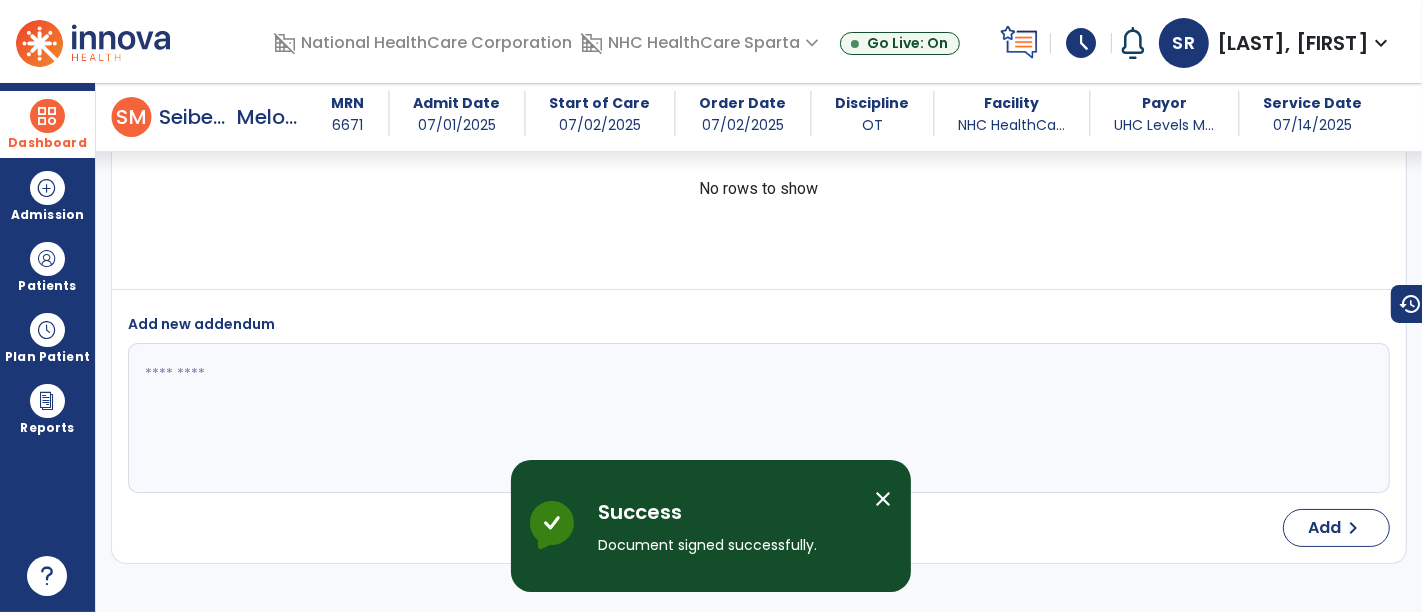 click on "Dashboard" at bounding box center [47, 143] 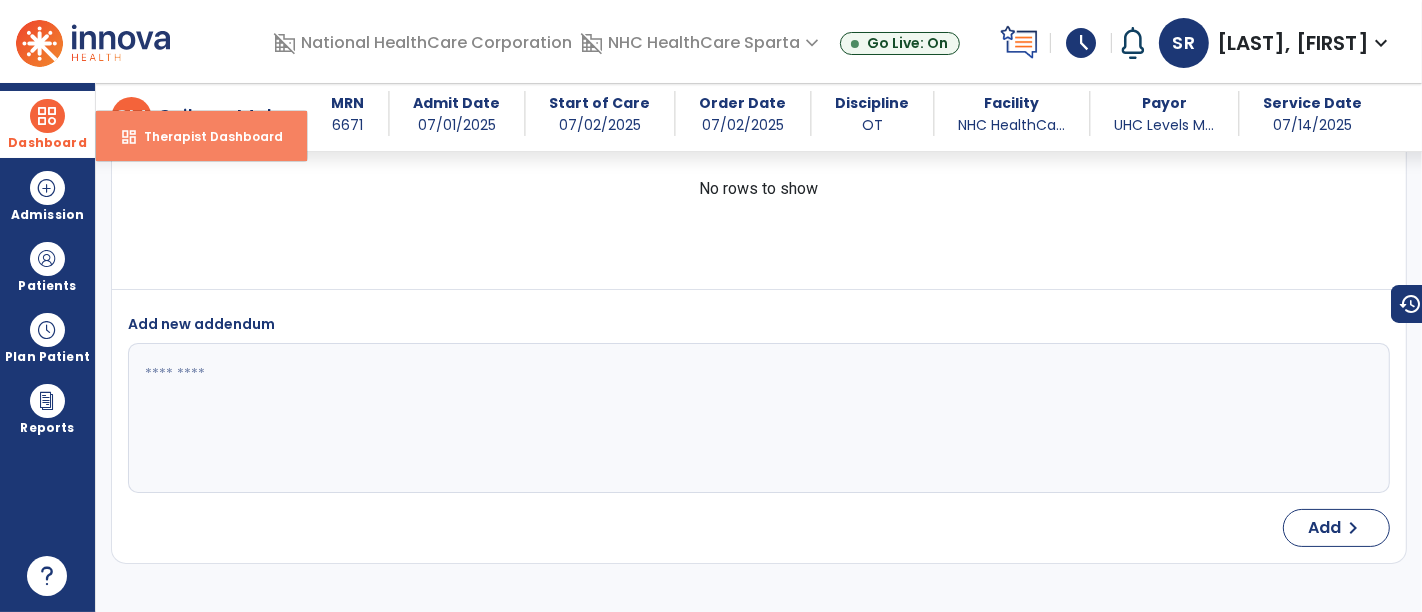 click on "dashboard" at bounding box center (129, 137) 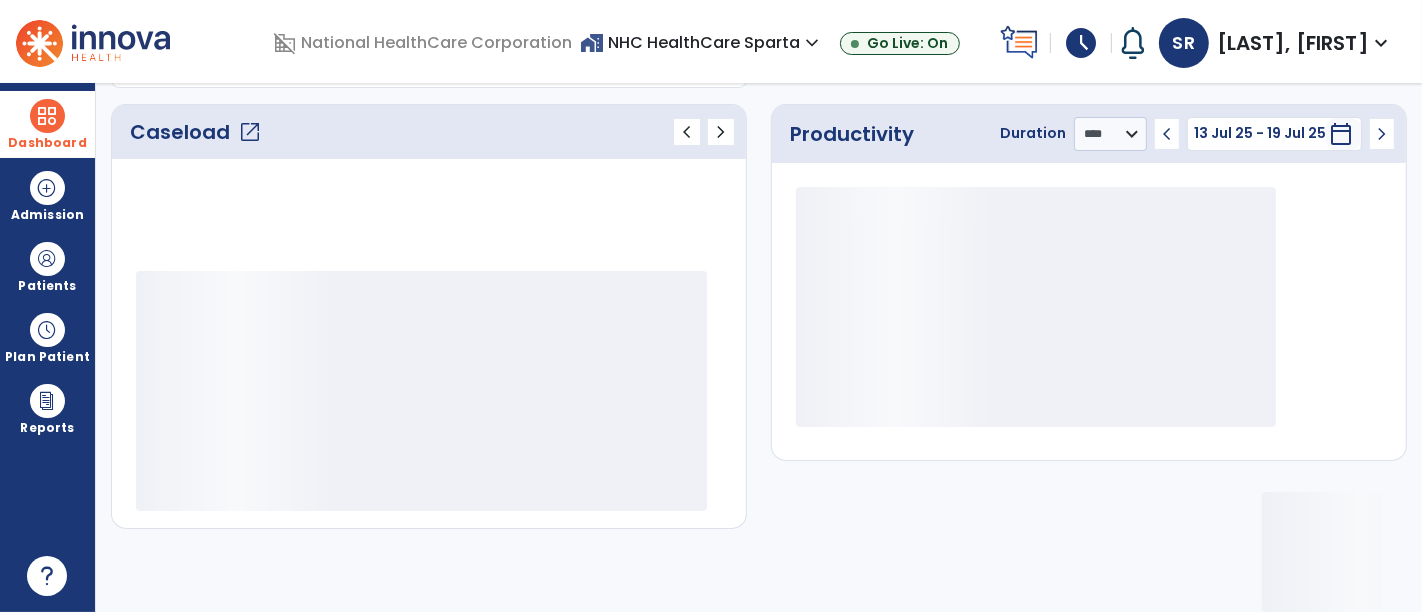 scroll, scrollTop: 259, scrollLeft: 0, axis: vertical 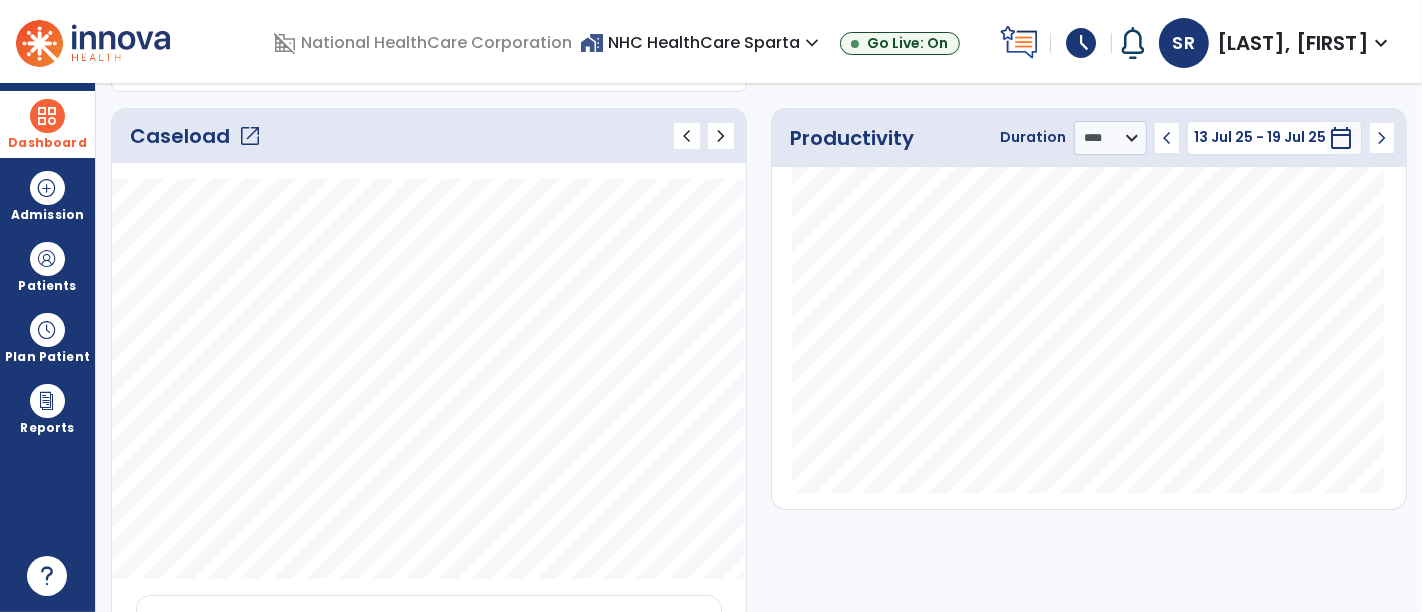 click on "Caseload   open_in_new" 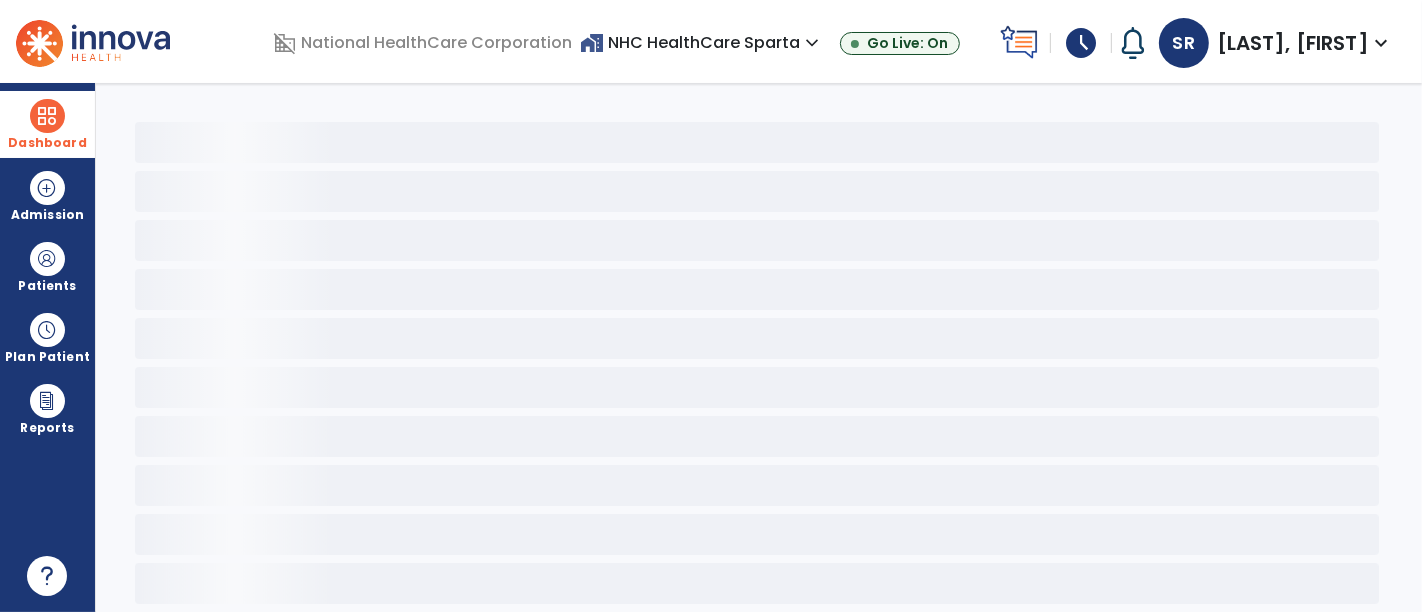 scroll, scrollTop: 48, scrollLeft: 0, axis: vertical 